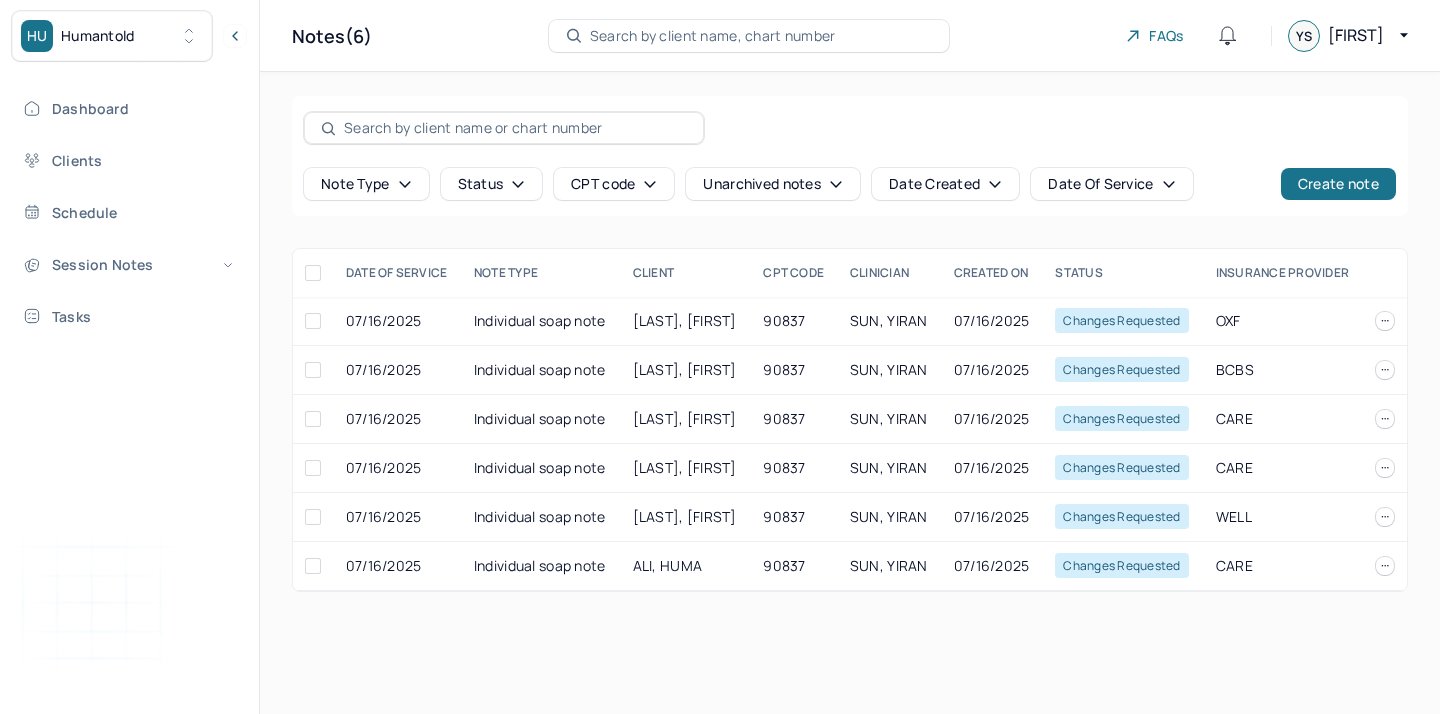 scroll, scrollTop: 0, scrollLeft: 0, axis: both 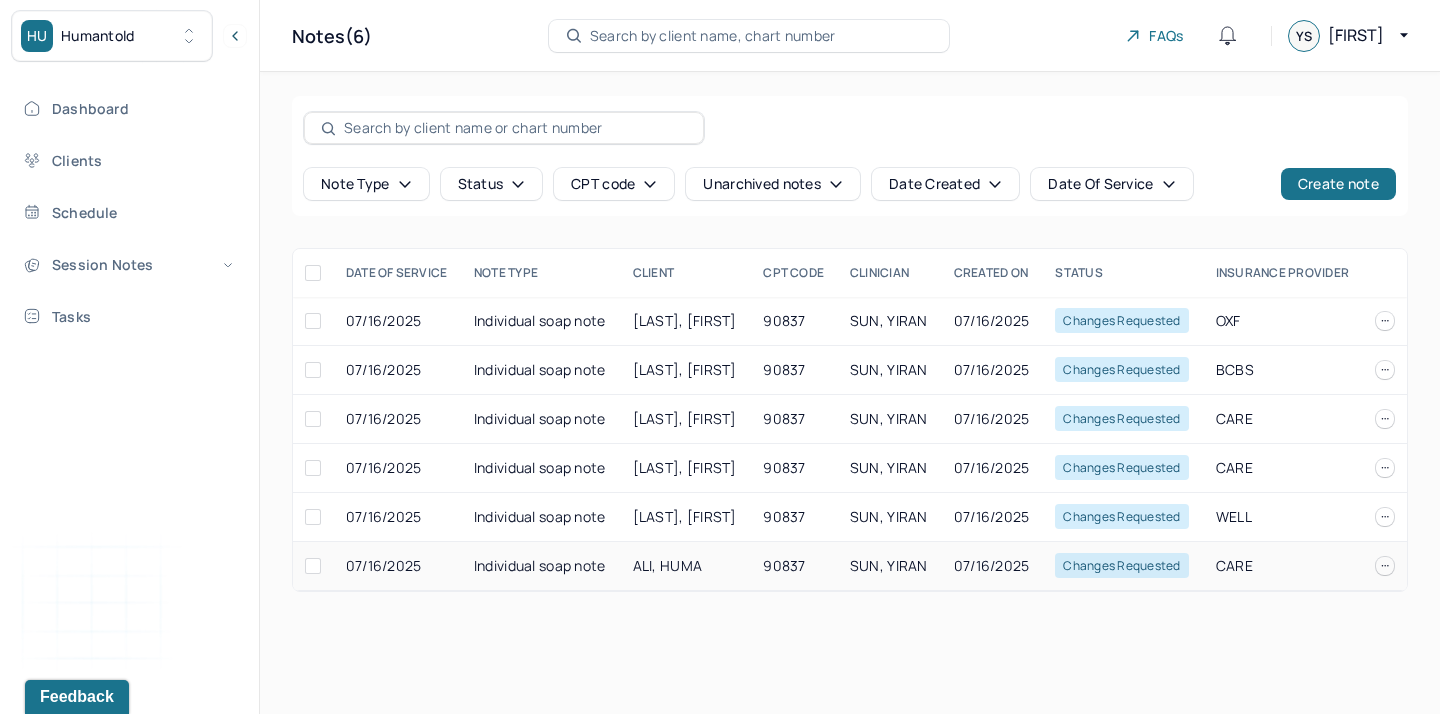 click on "ALI, HUMA" at bounding box center (668, 565) 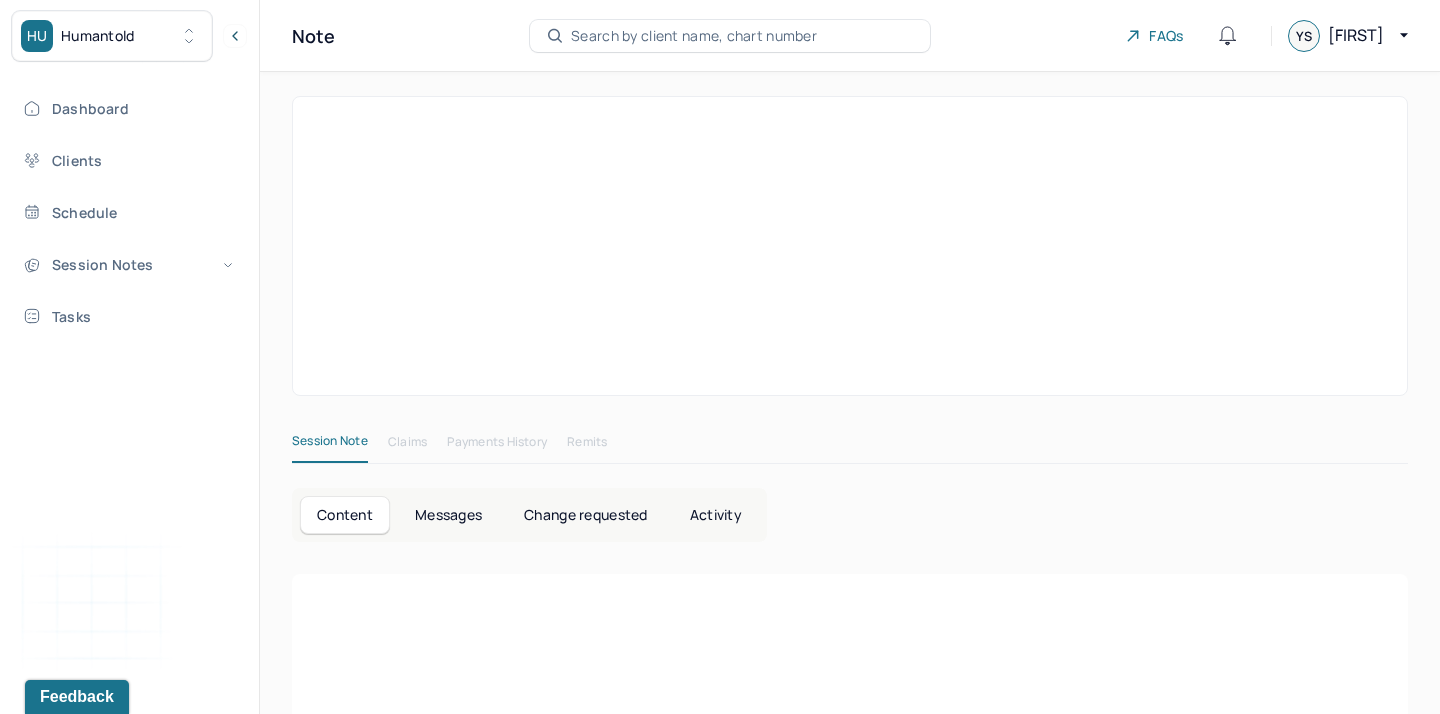 click on "Change requested" at bounding box center (585, 515) 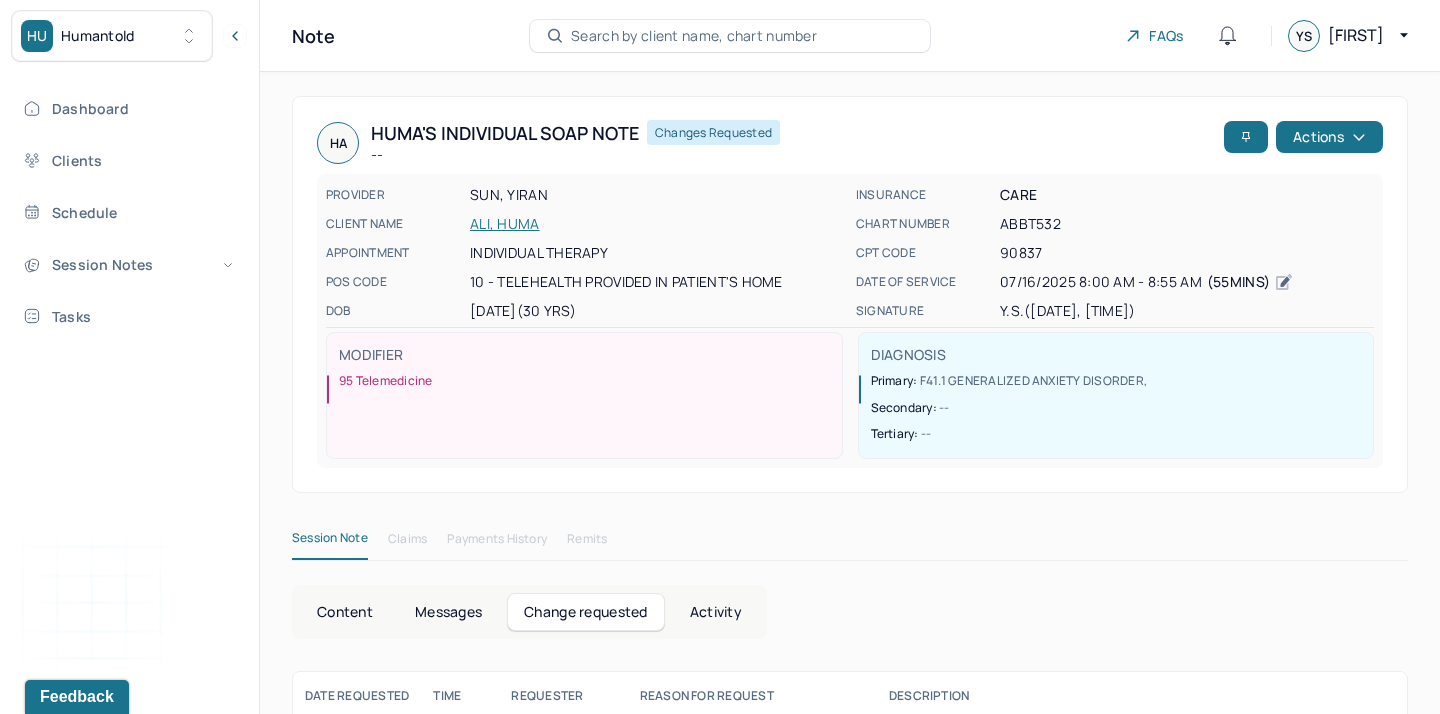 scroll, scrollTop: 95, scrollLeft: 0, axis: vertical 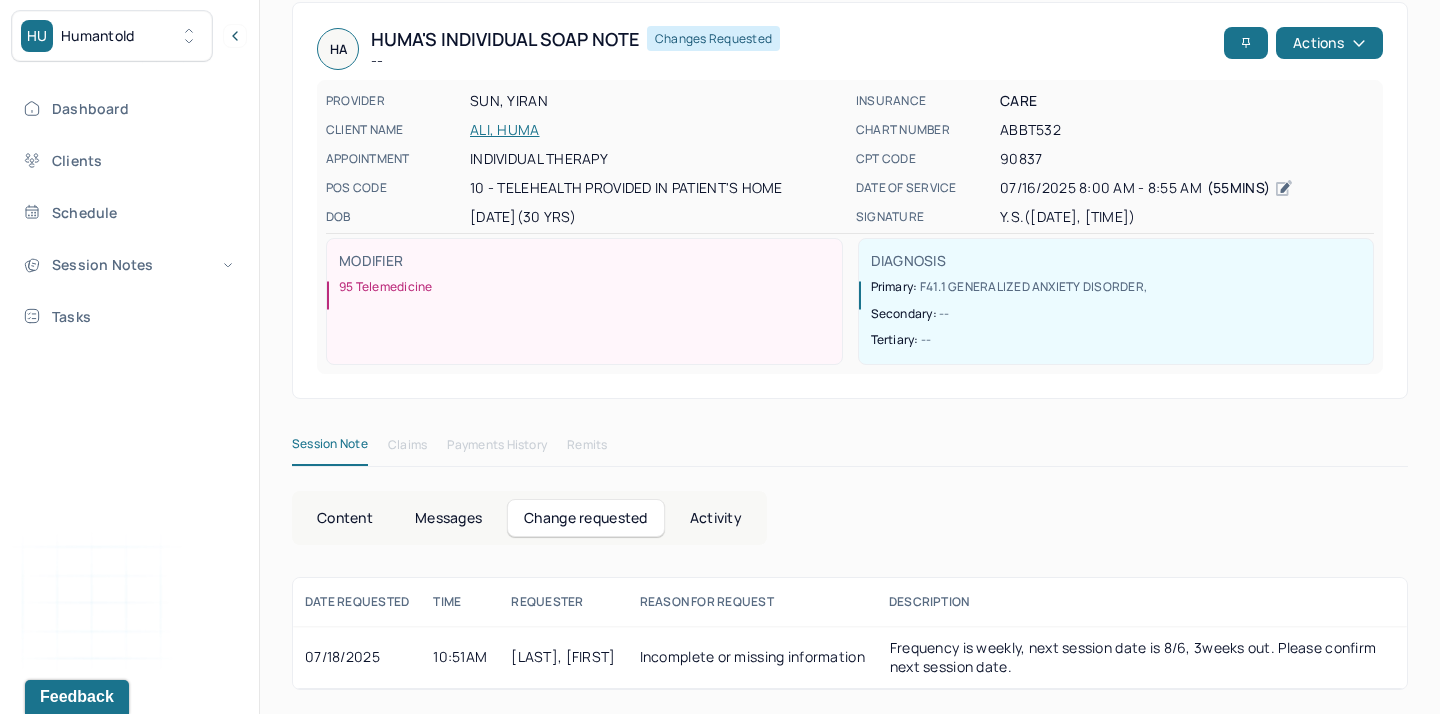 click on "Content" at bounding box center (345, 518) 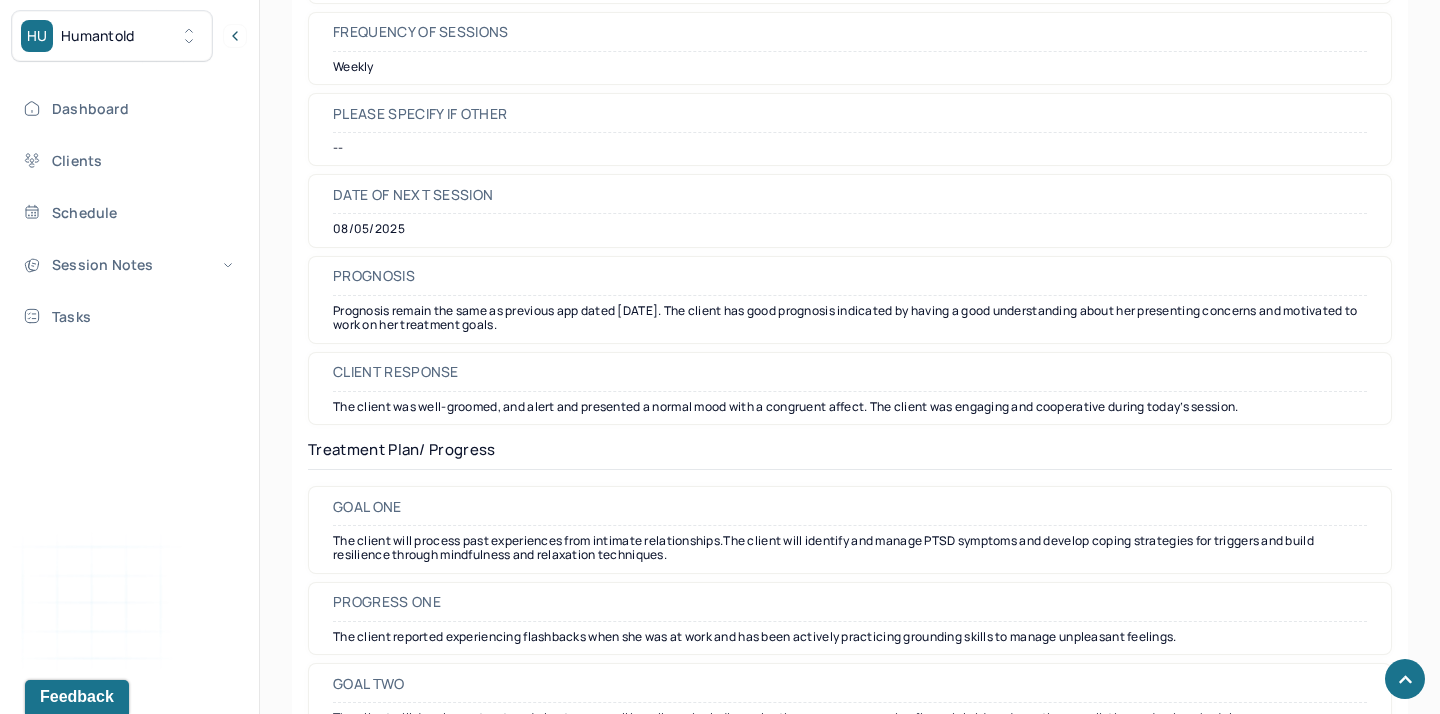 scroll, scrollTop: 2626, scrollLeft: 0, axis: vertical 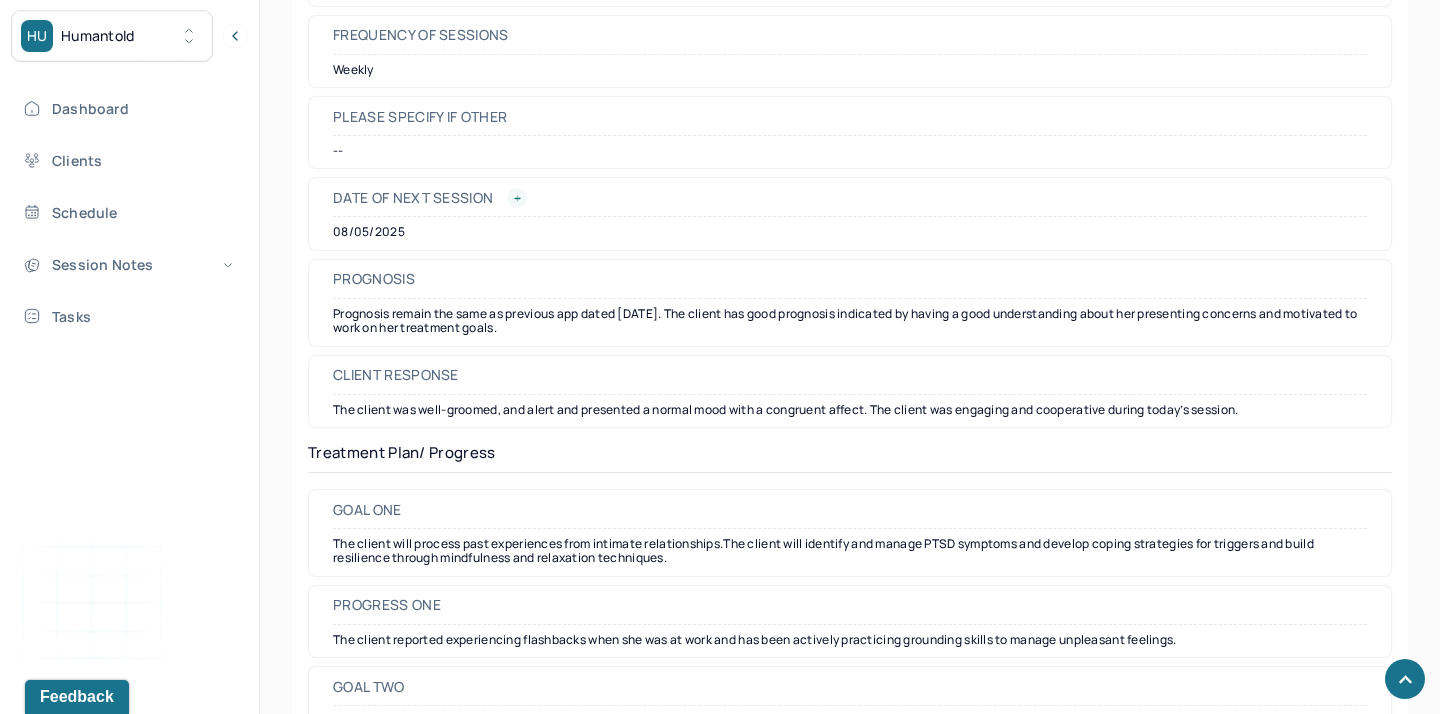 click at bounding box center [517, 198] 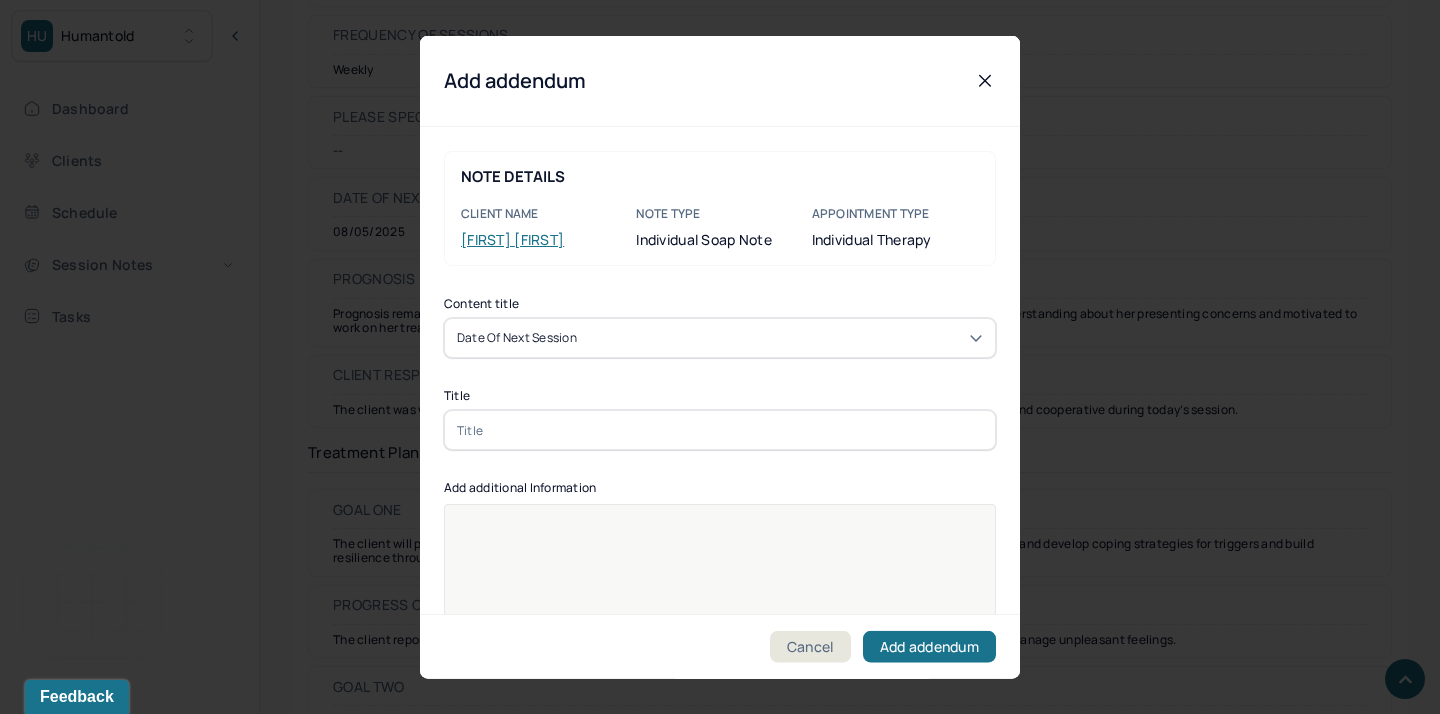 click at bounding box center [720, 430] 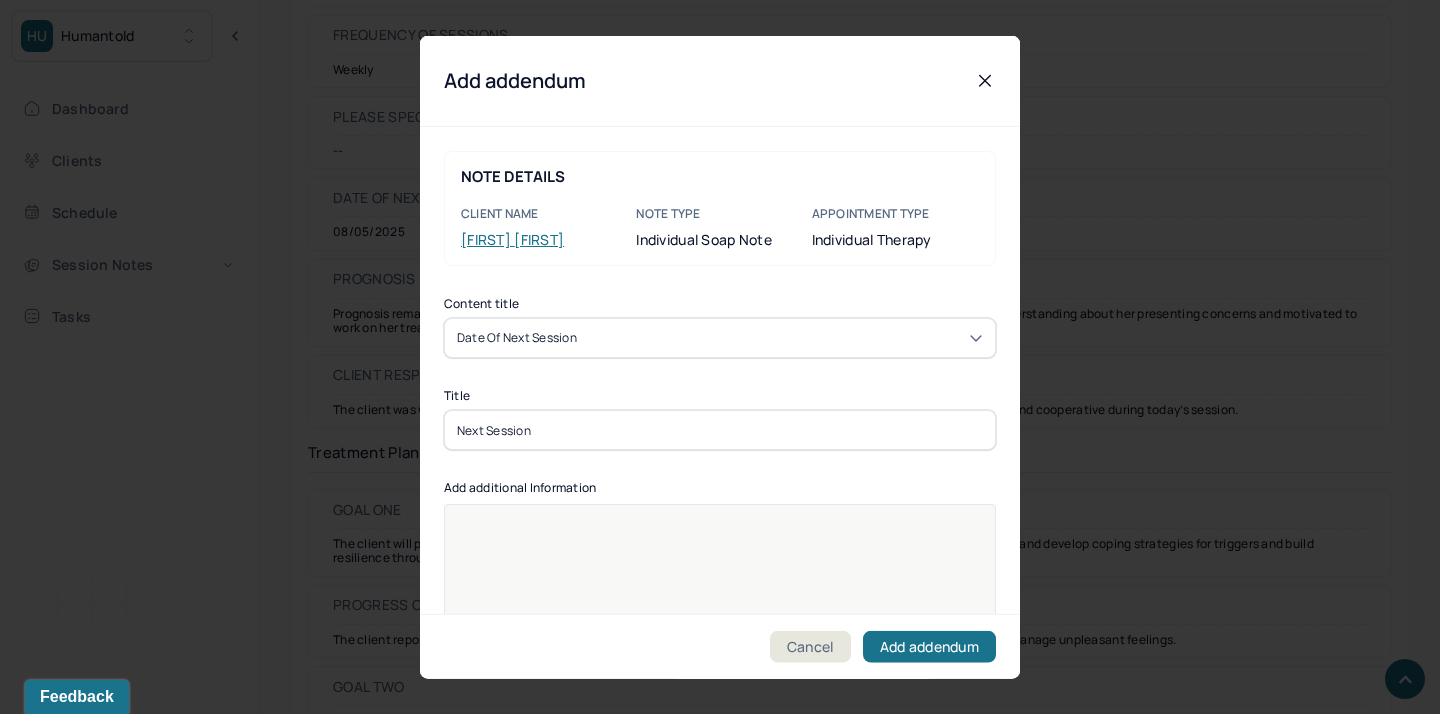 scroll, scrollTop: 25, scrollLeft: 0, axis: vertical 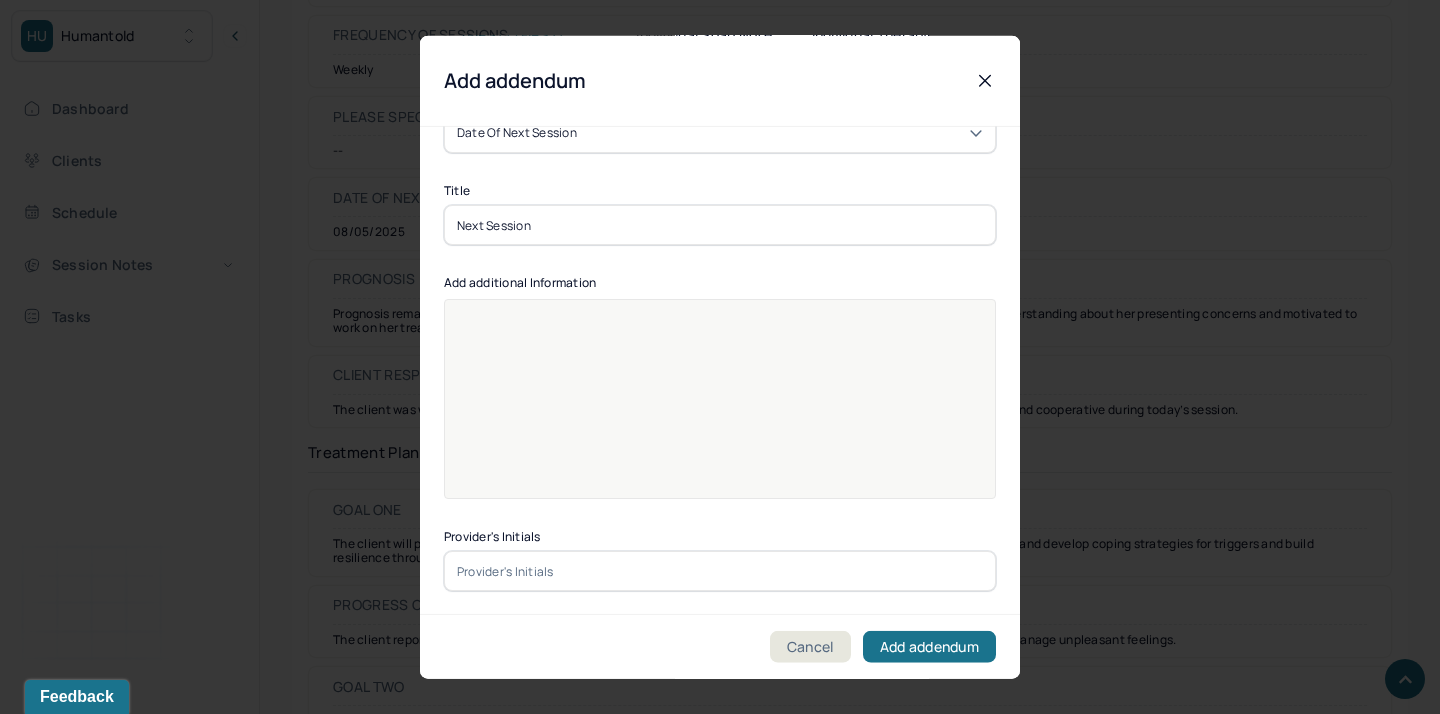 type on "Next Session" 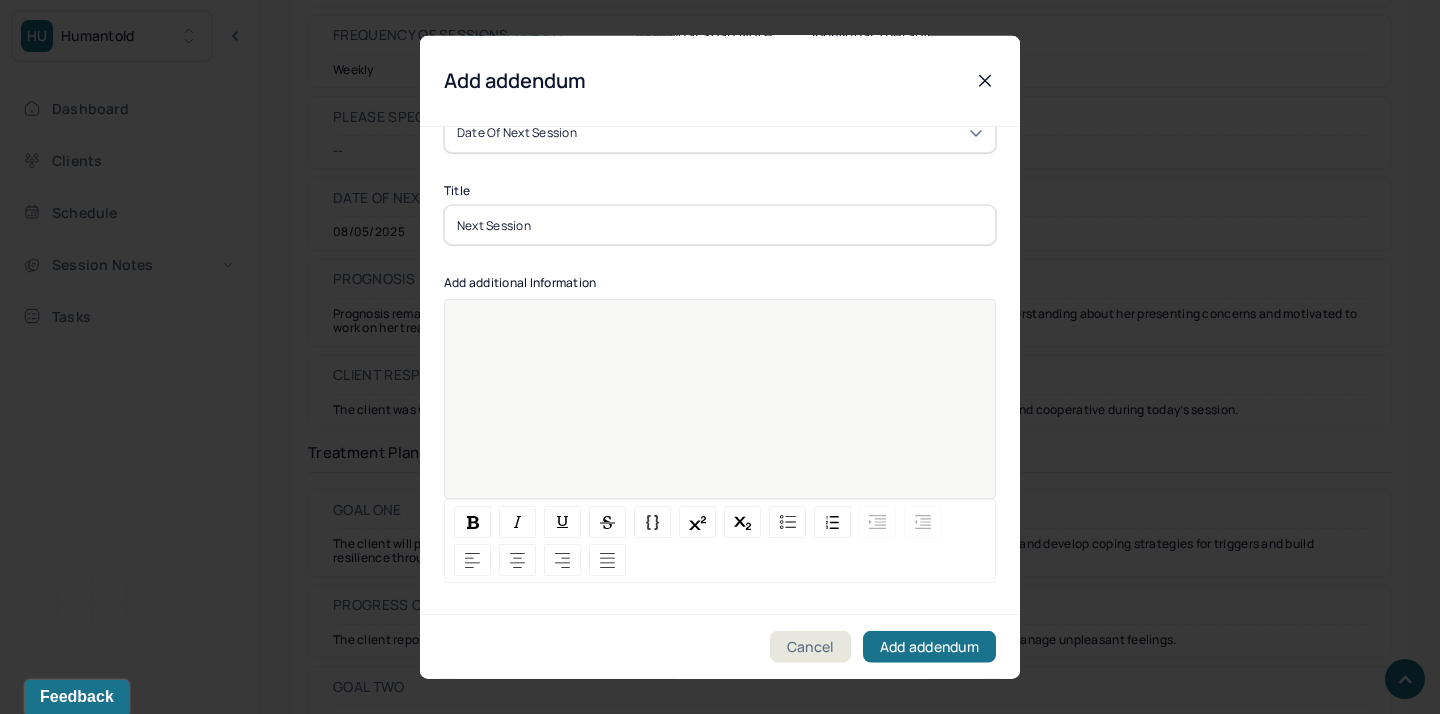 click at bounding box center [720, 387] 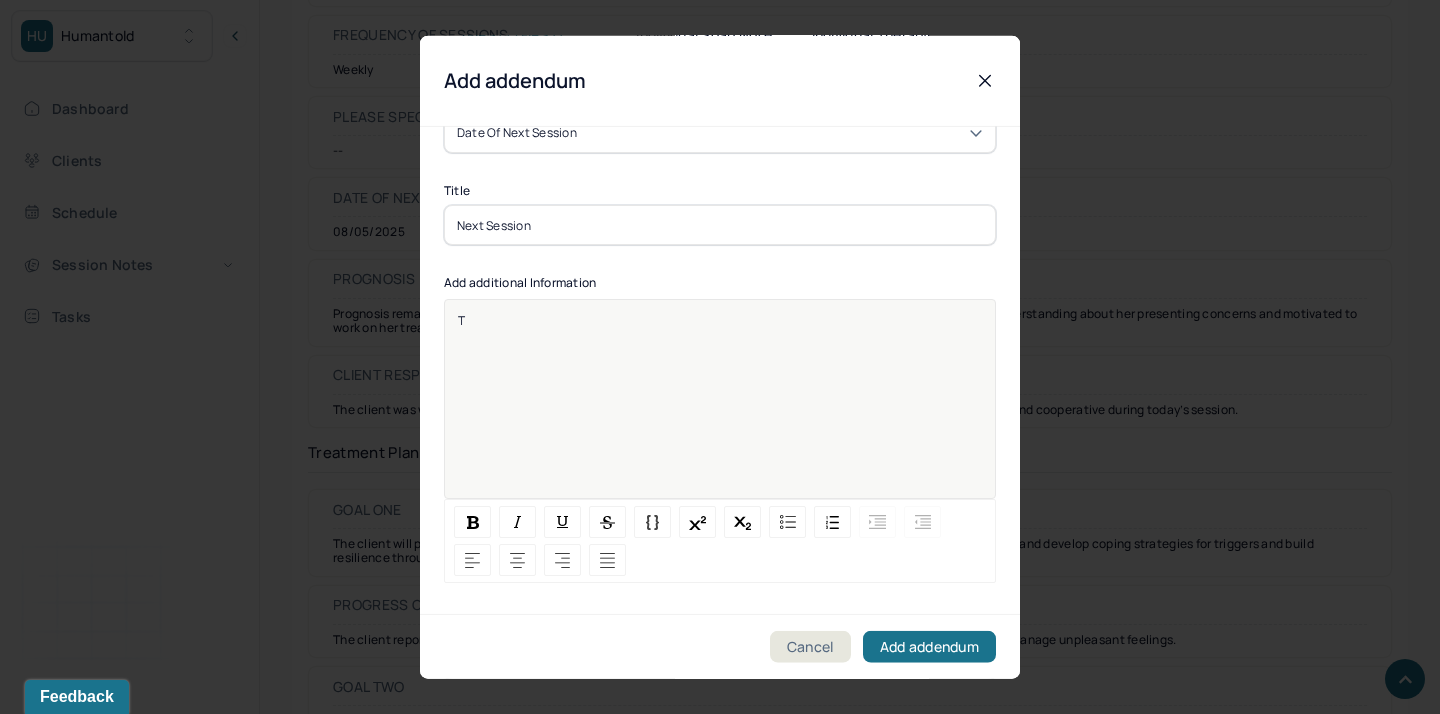 type 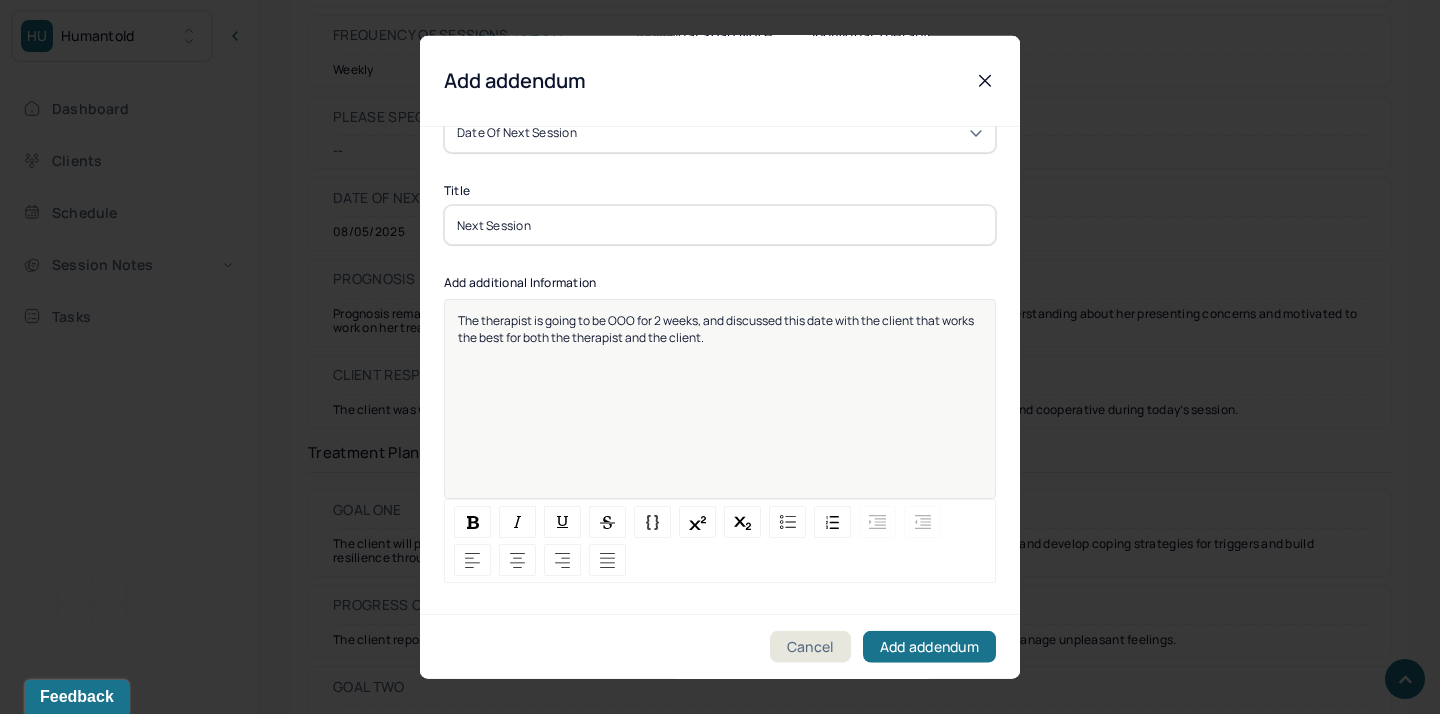 drag, startPoint x: 764, startPoint y: 344, endPoint x: 767, endPoint y: 236, distance: 108.04166 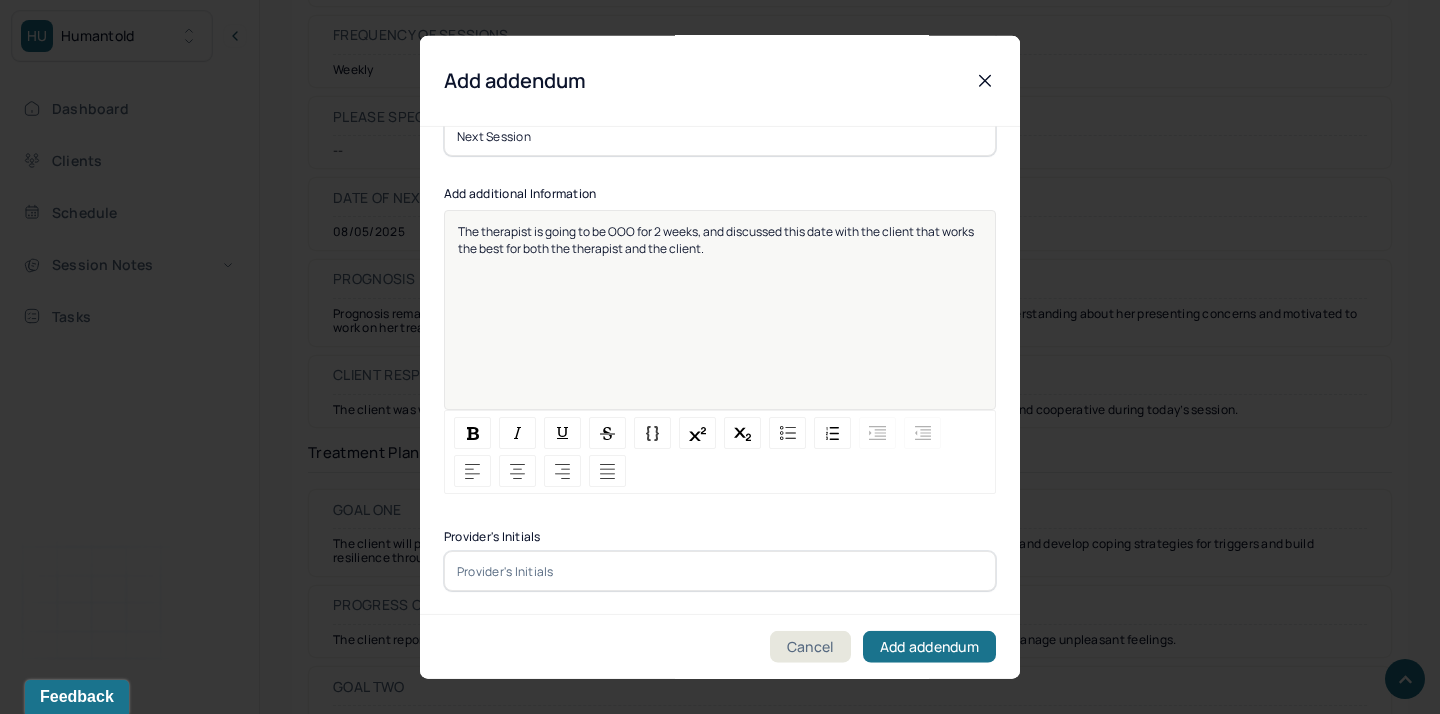 click at bounding box center (720, 571) 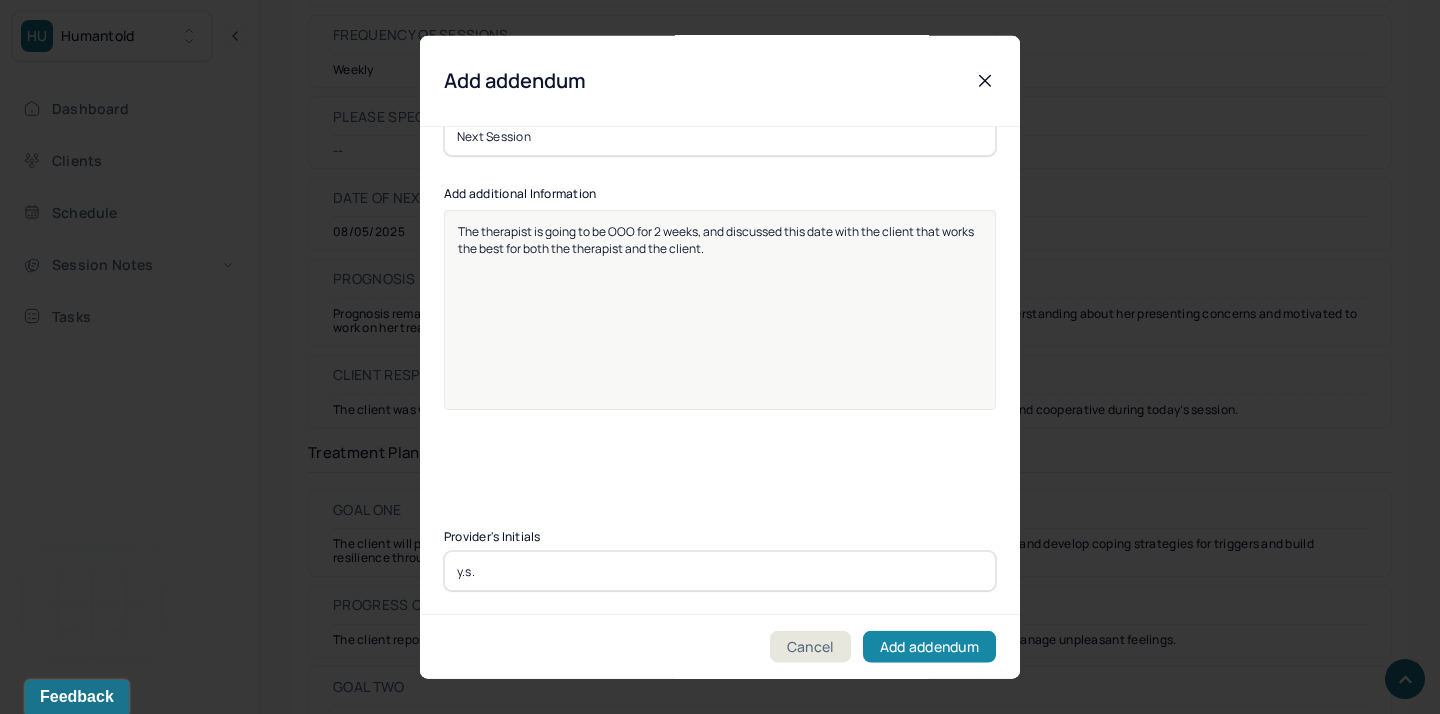 type on "y.s." 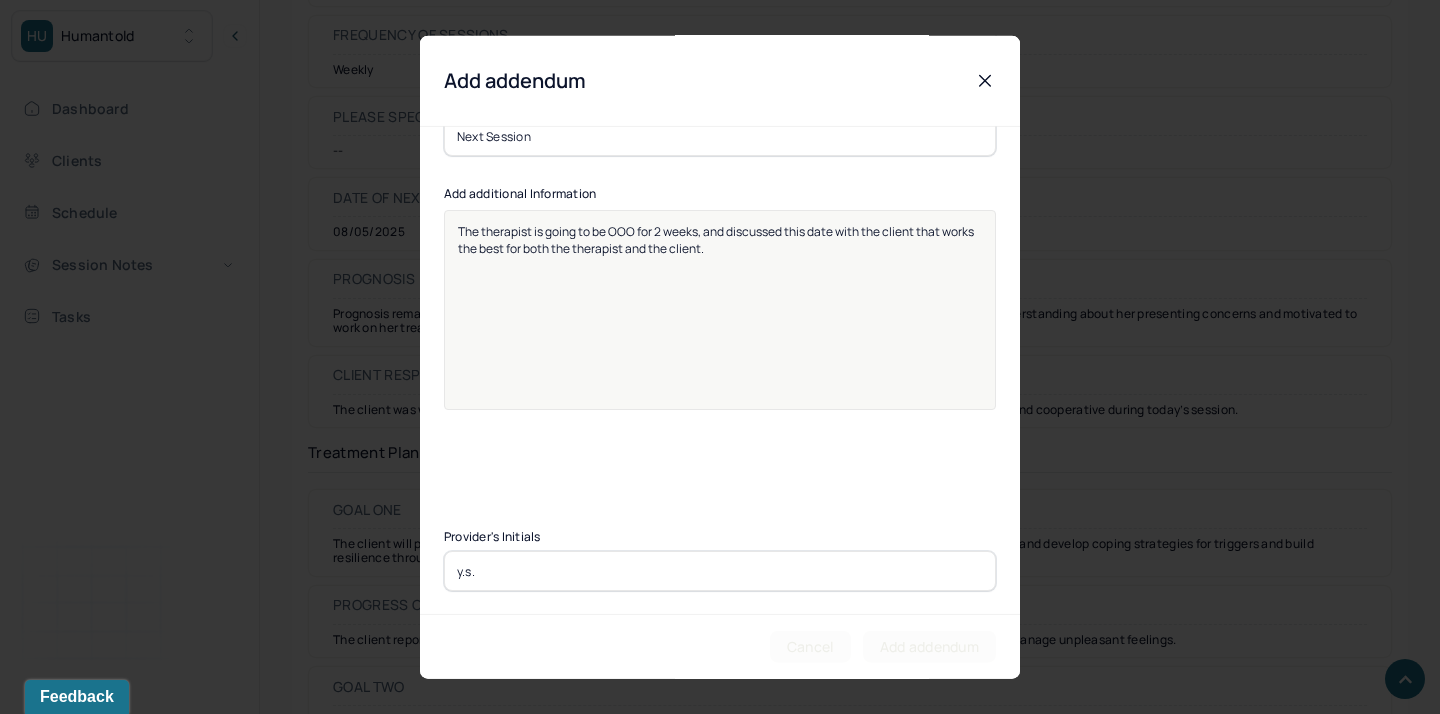 scroll, scrollTop: 2713, scrollLeft: 0, axis: vertical 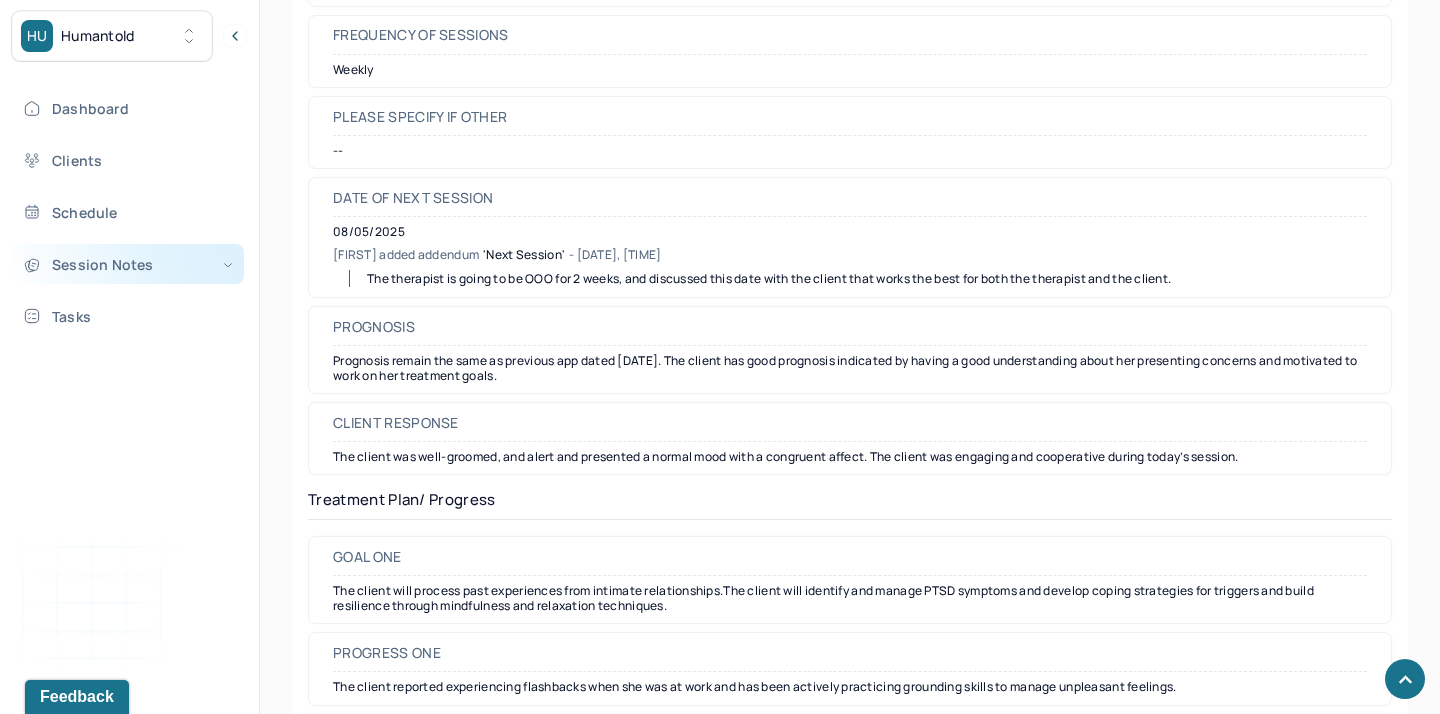 click on "Session Notes" at bounding box center [128, 264] 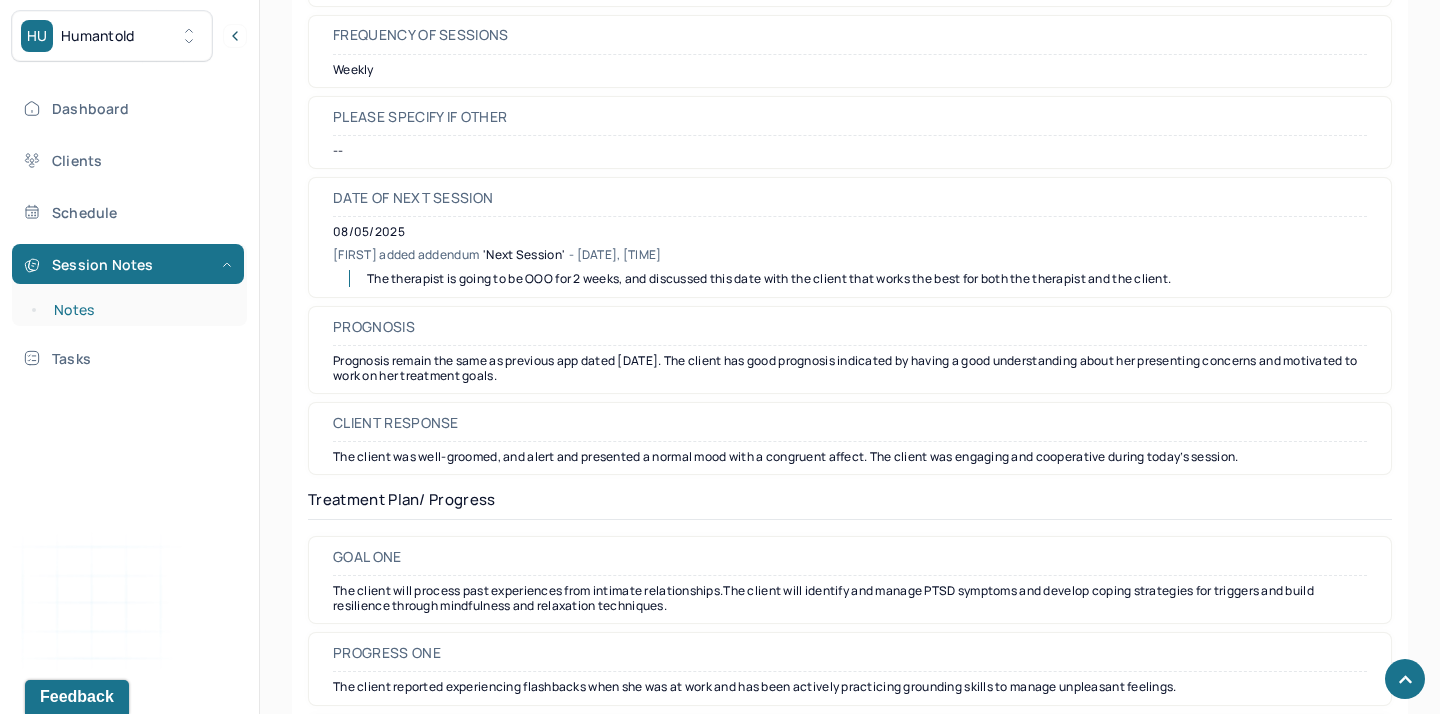 click on "Notes" at bounding box center (139, 310) 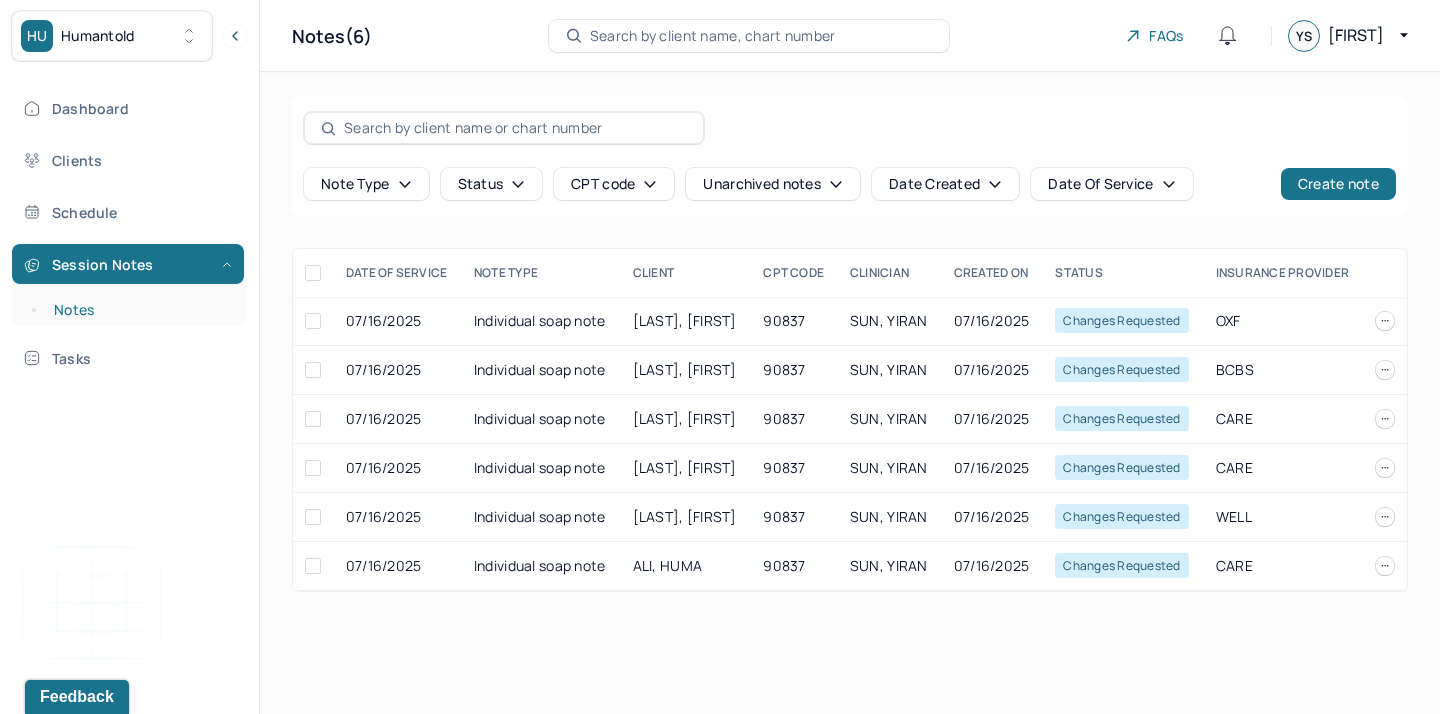 scroll, scrollTop: 0, scrollLeft: 0, axis: both 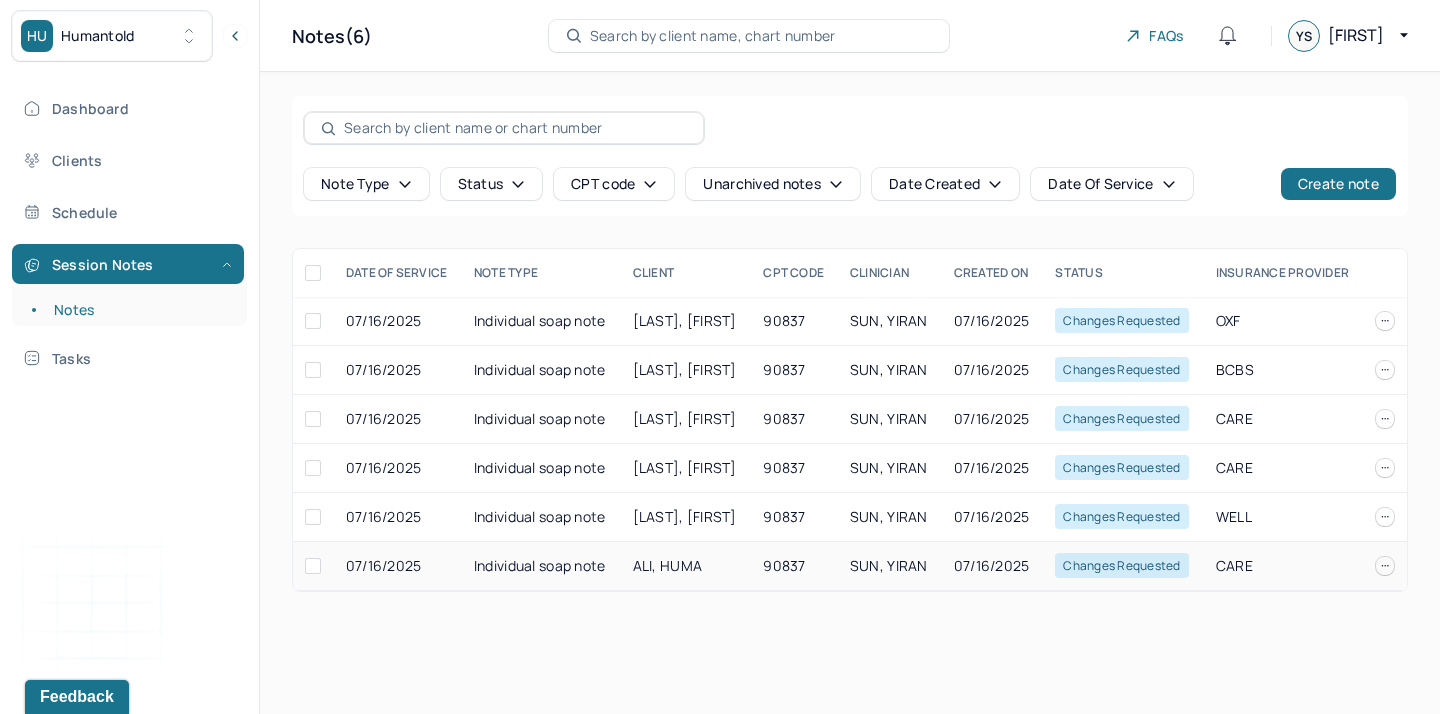 click on "90837" at bounding box center (794, 566) 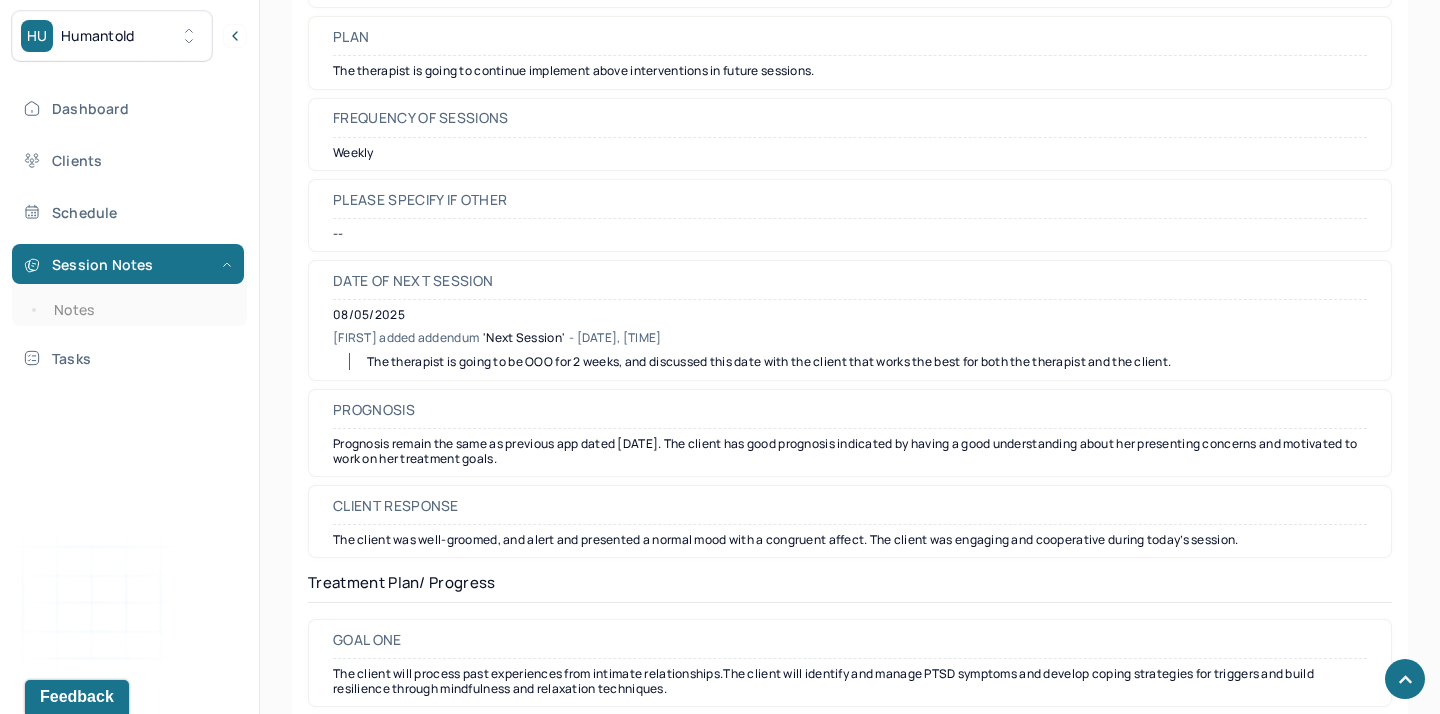 scroll, scrollTop: 2538, scrollLeft: 0, axis: vertical 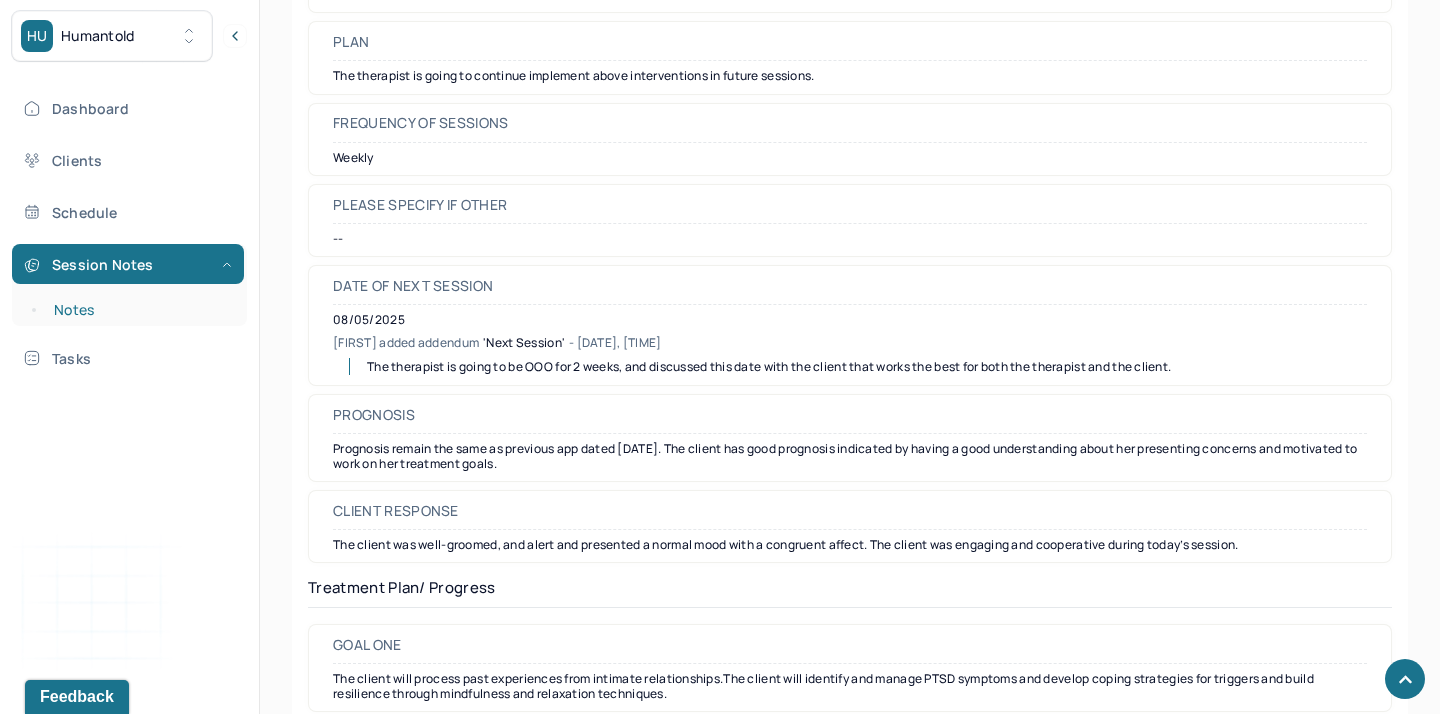 click on "Notes" at bounding box center [139, 310] 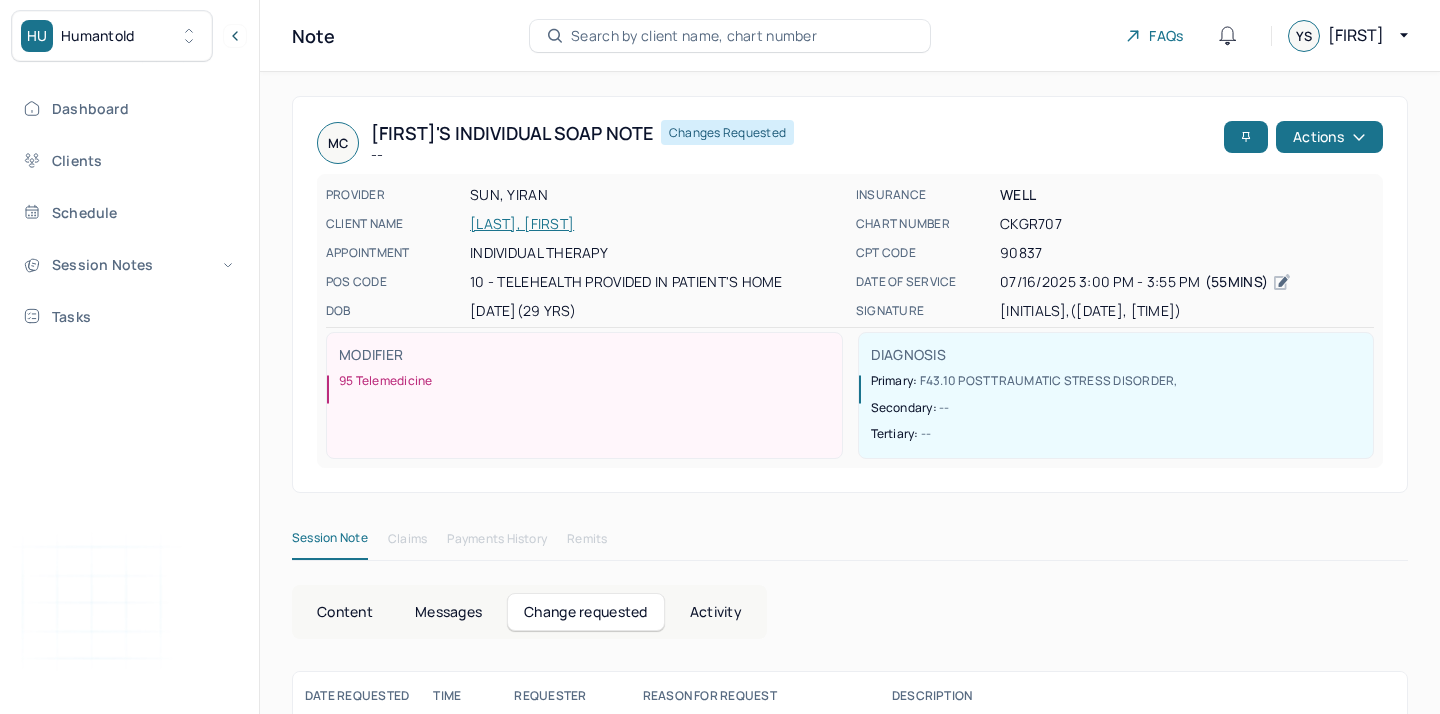 scroll, scrollTop: 95, scrollLeft: 0, axis: vertical 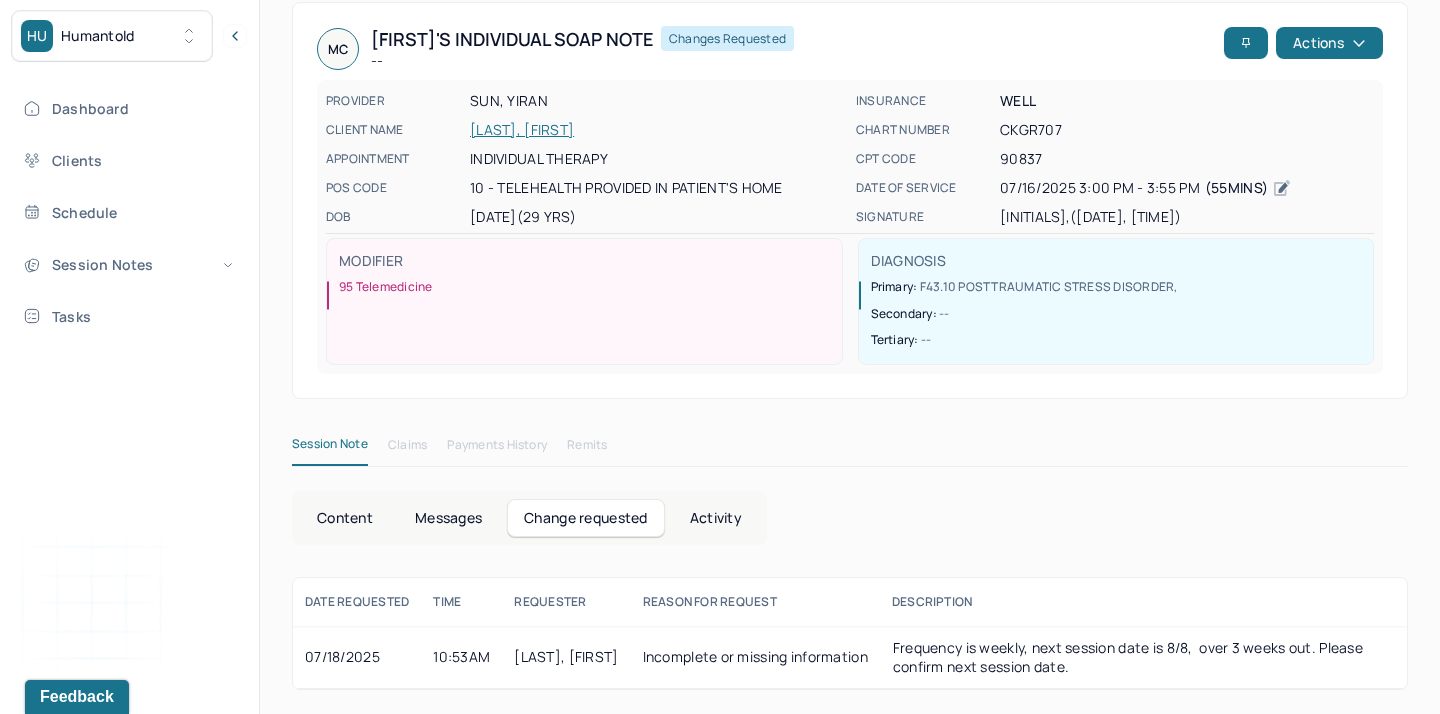 click on "Content" at bounding box center (345, 518) 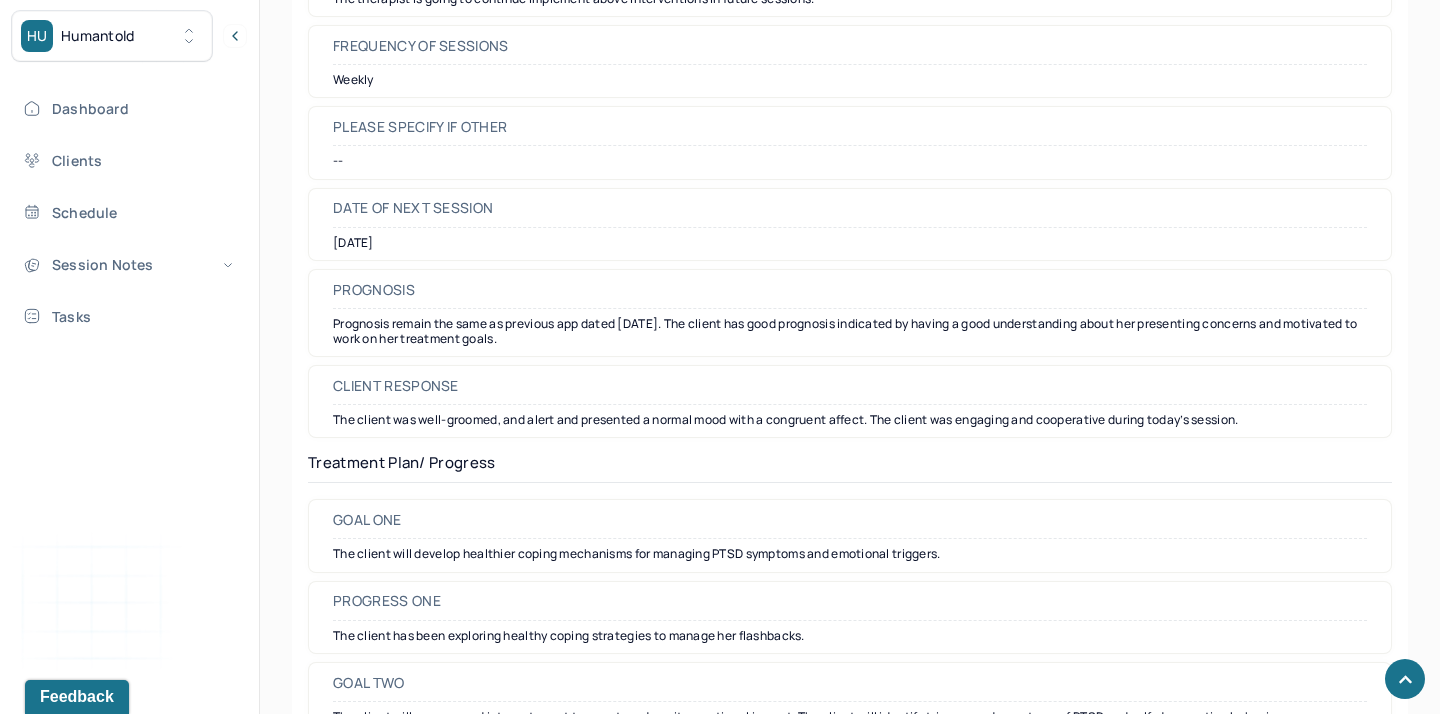 scroll, scrollTop: 2632, scrollLeft: 0, axis: vertical 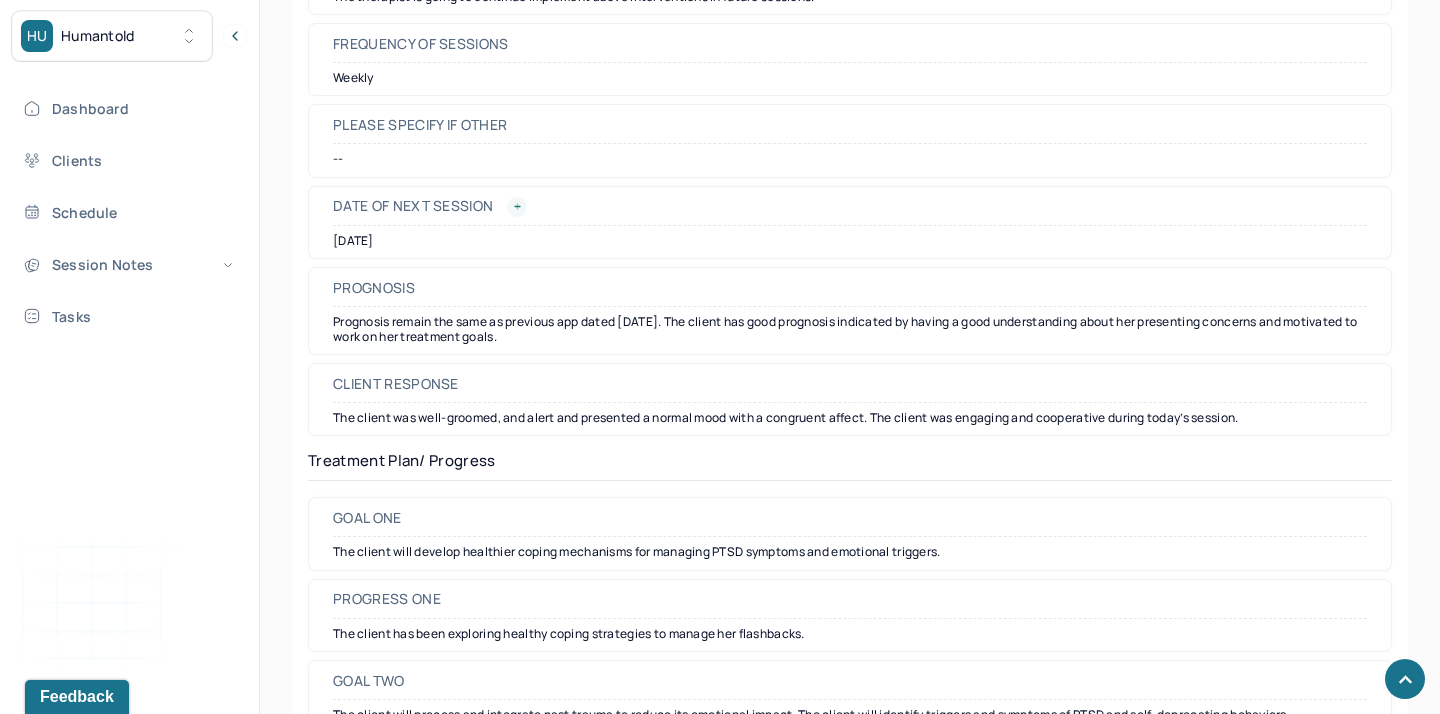 click 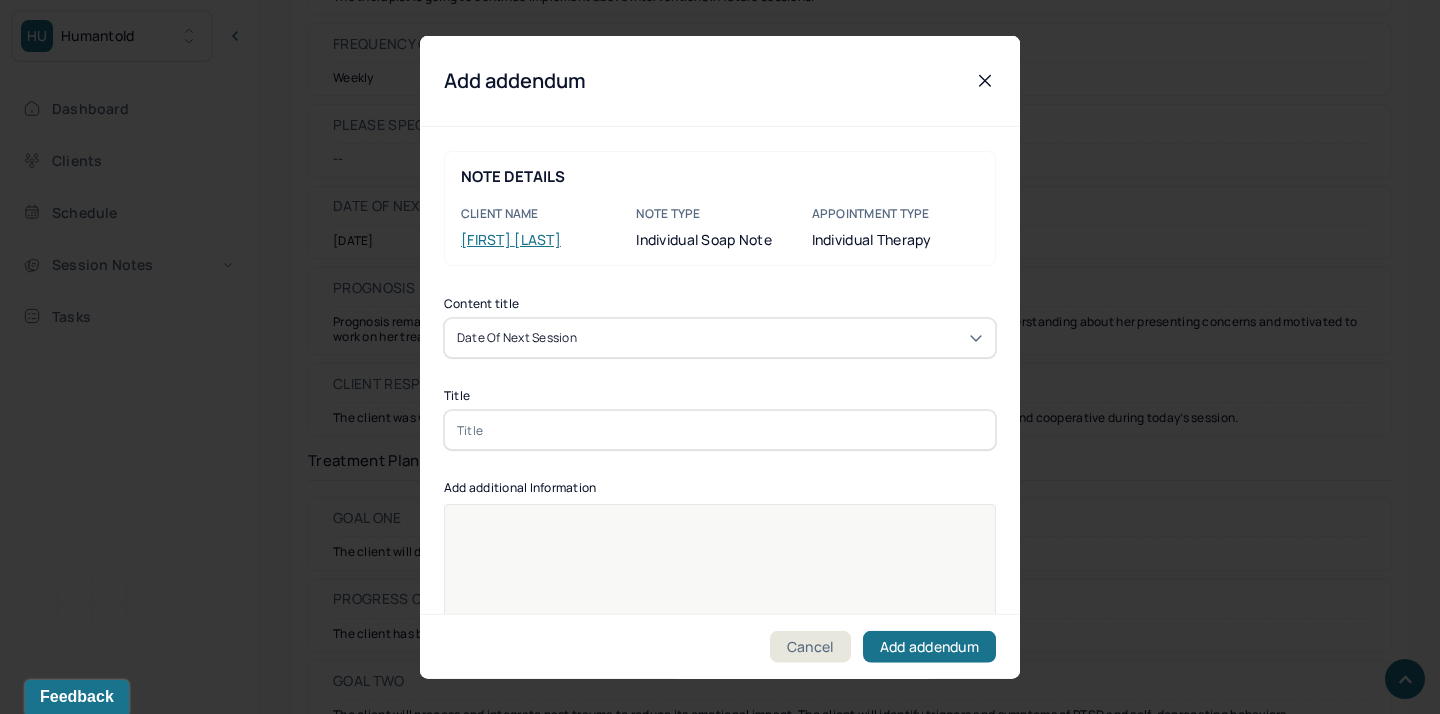 click at bounding box center (720, 430) 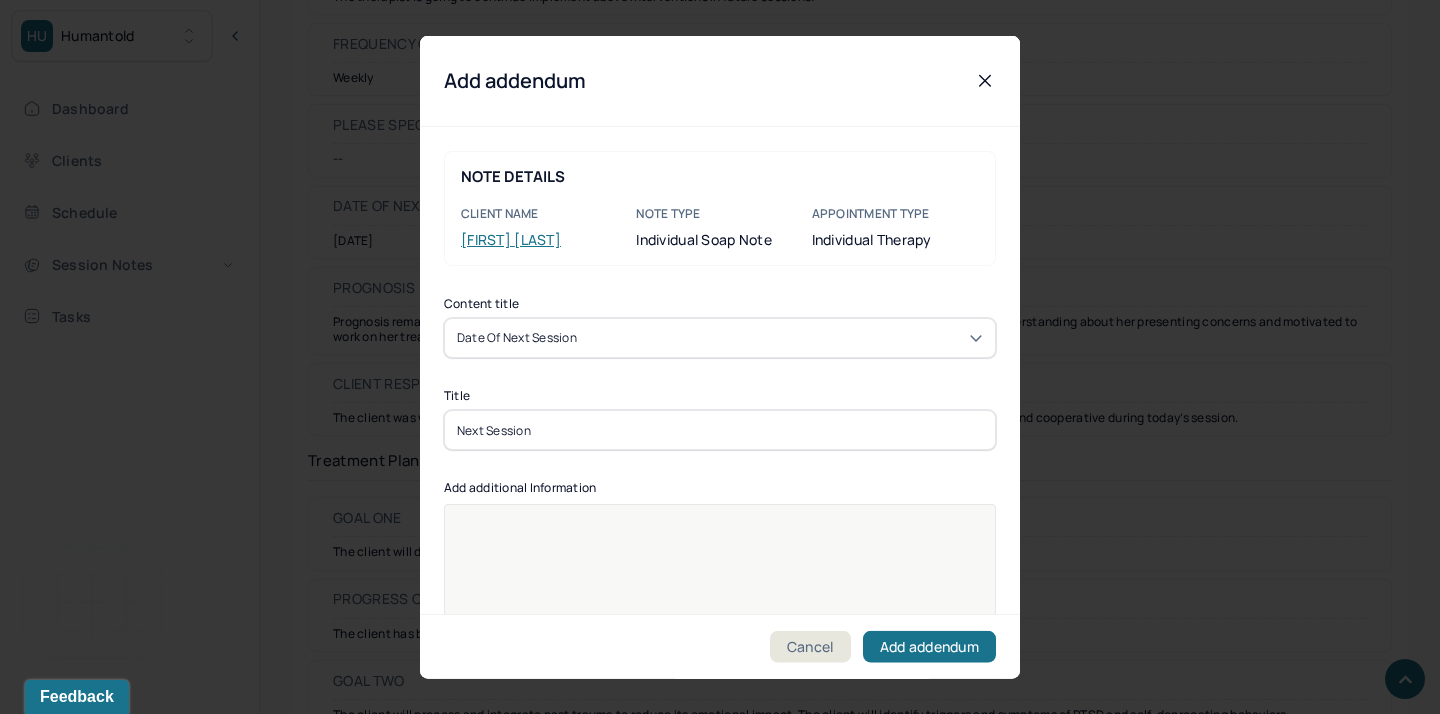 type on "Next Session" 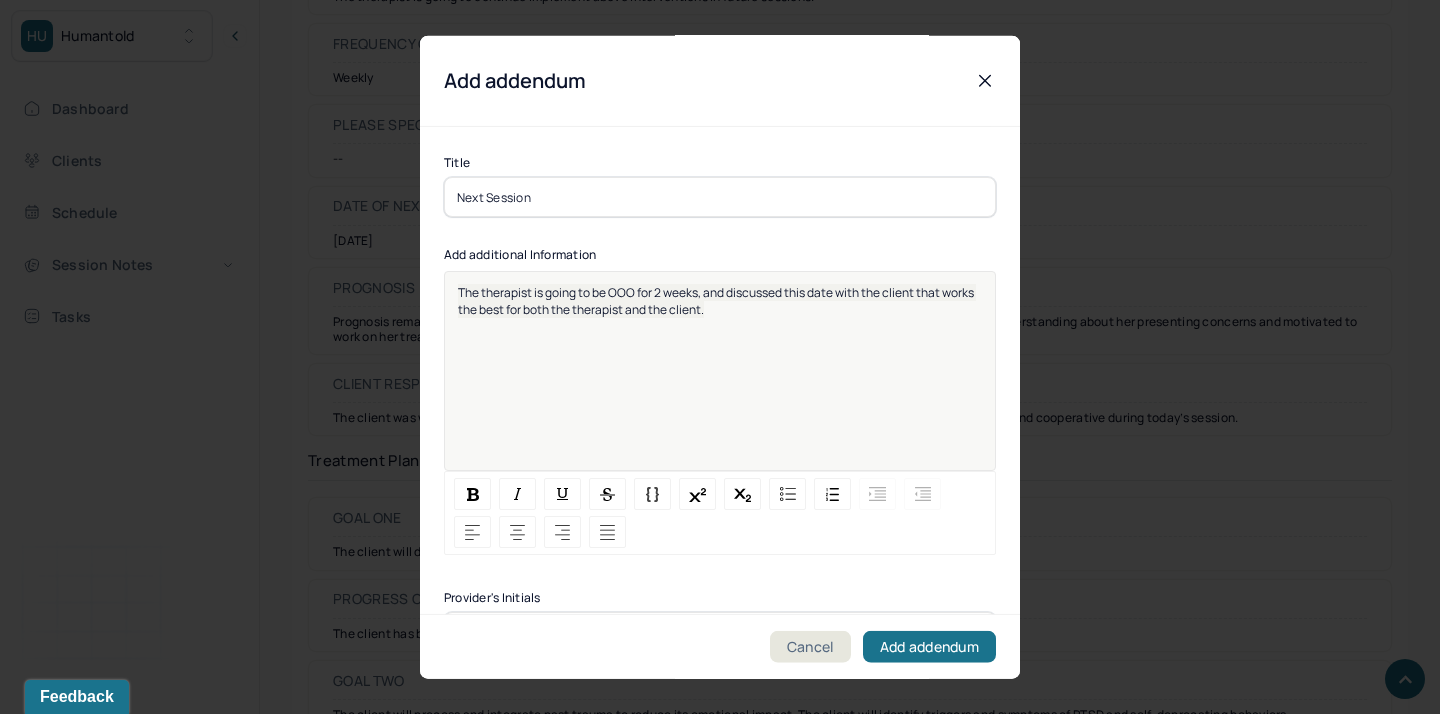 scroll, scrollTop: 294, scrollLeft: 0, axis: vertical 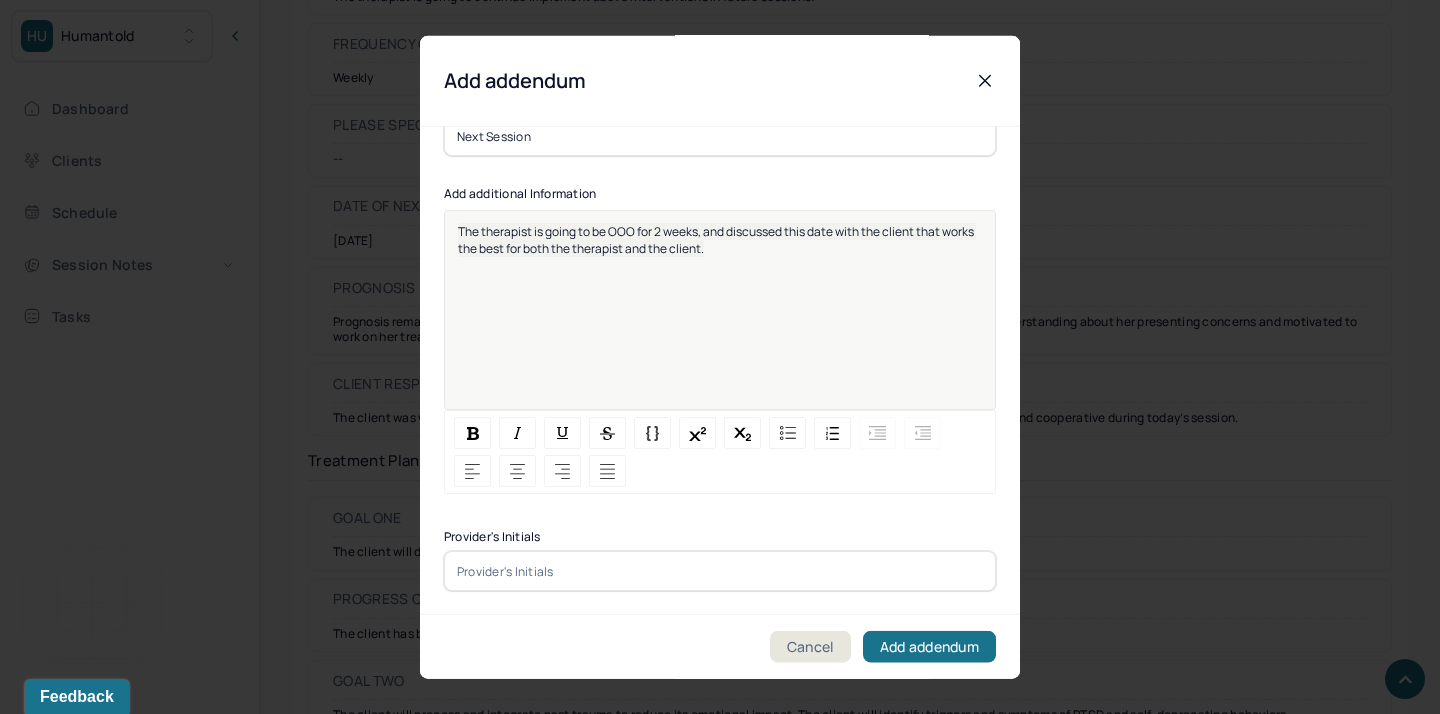 click at bounding box center (720, 571) 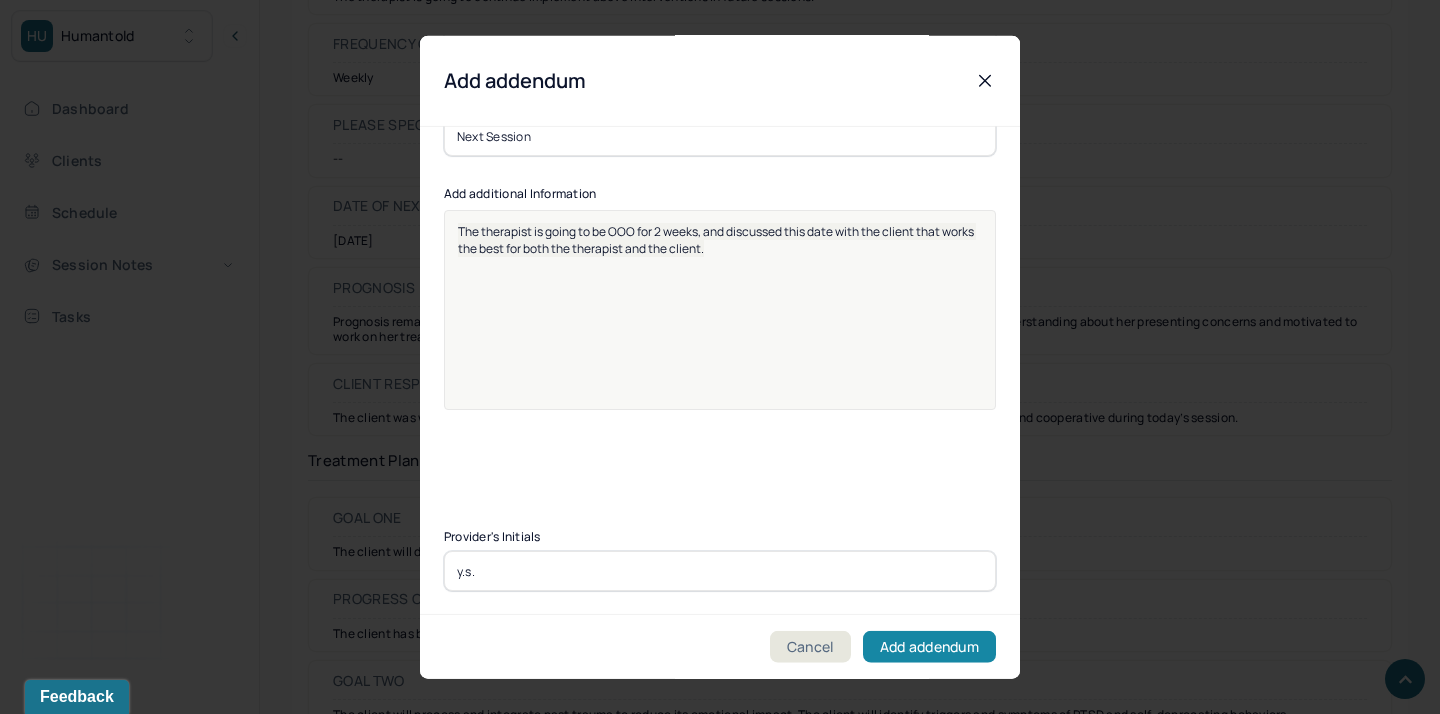 type on "y.s." 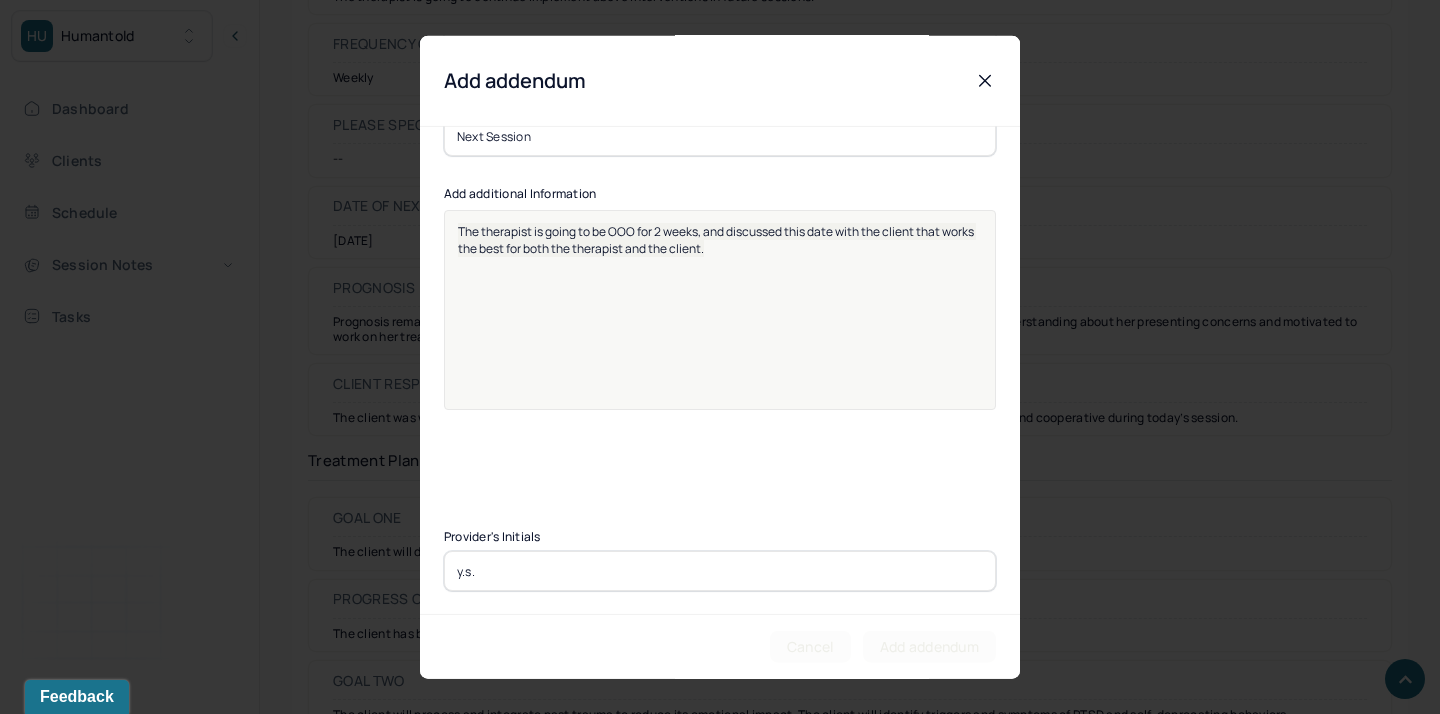 scroll, scrollTop: 2719, scrollLeft: 0, axis: vertical 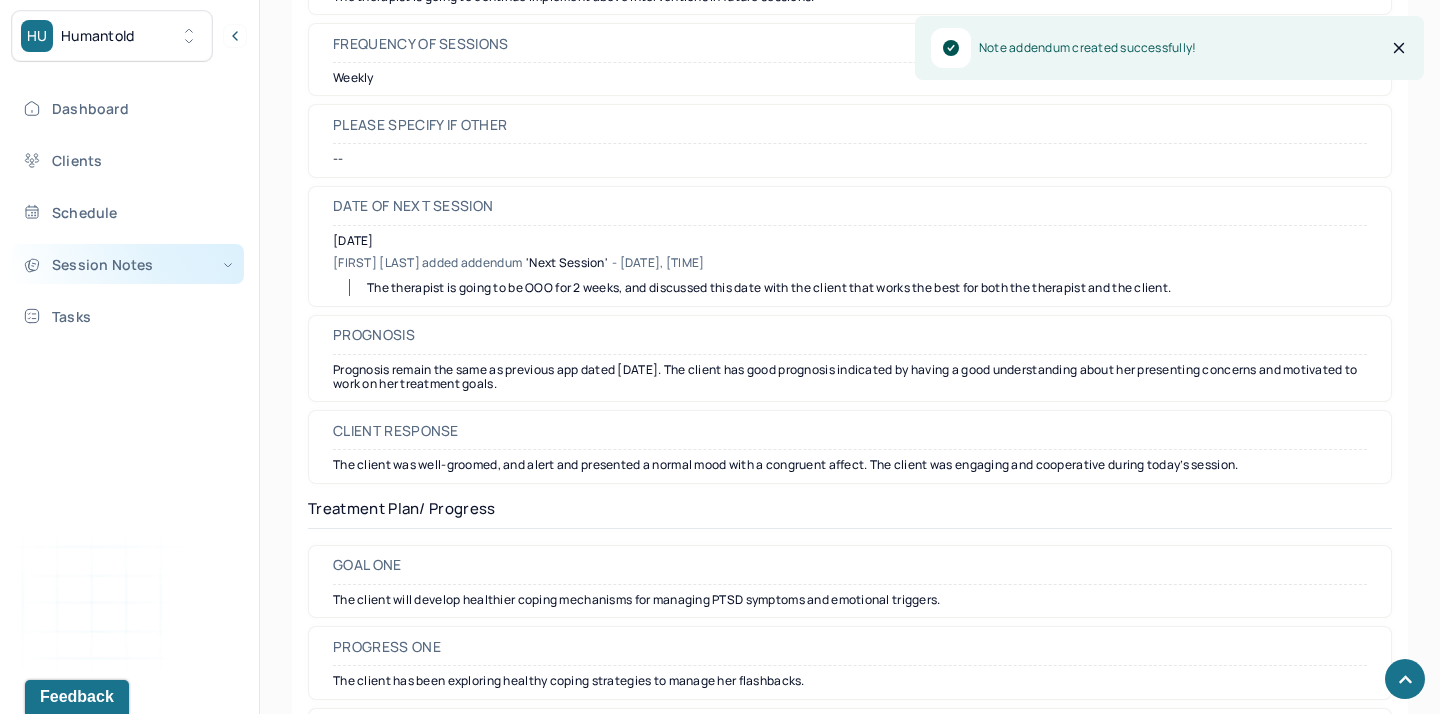 click on "Session Notes" at bounding box center (128, 264) 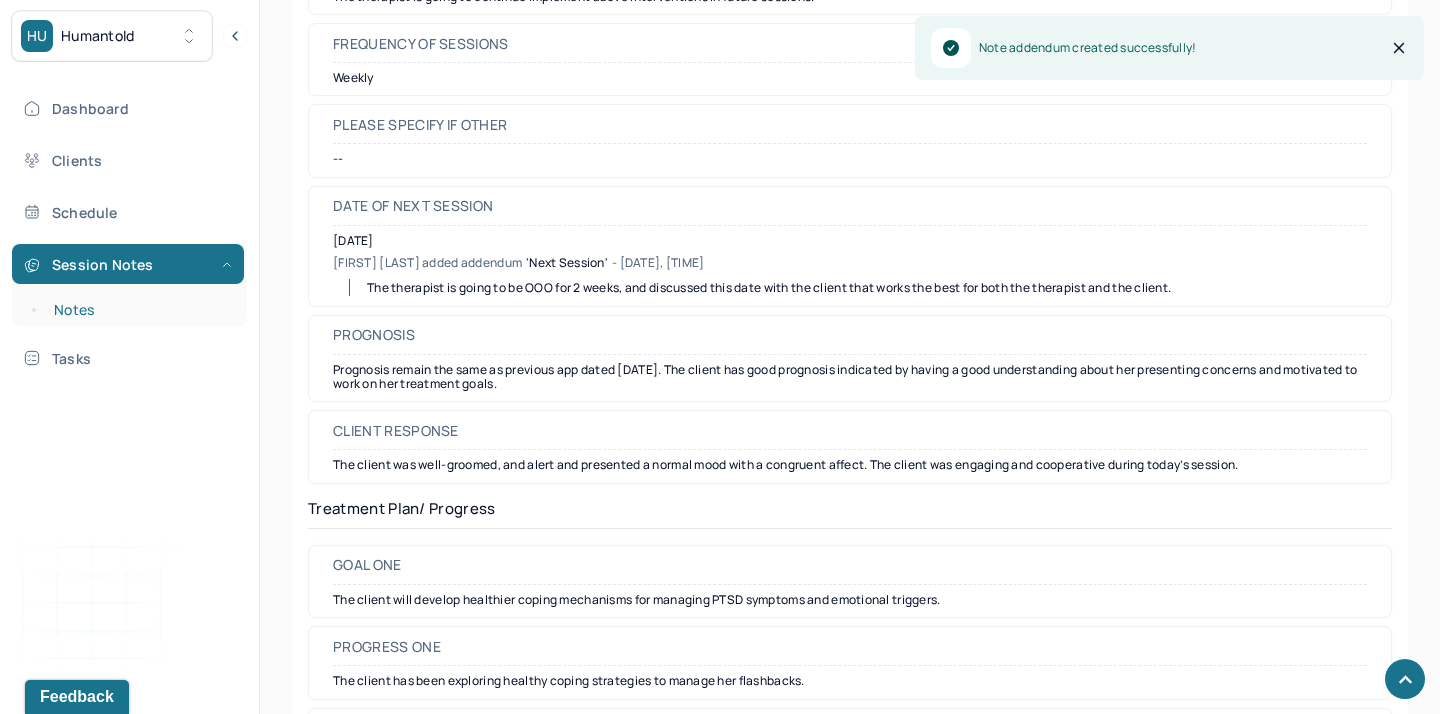 click on "Notes" at bounding box center [139, 310] 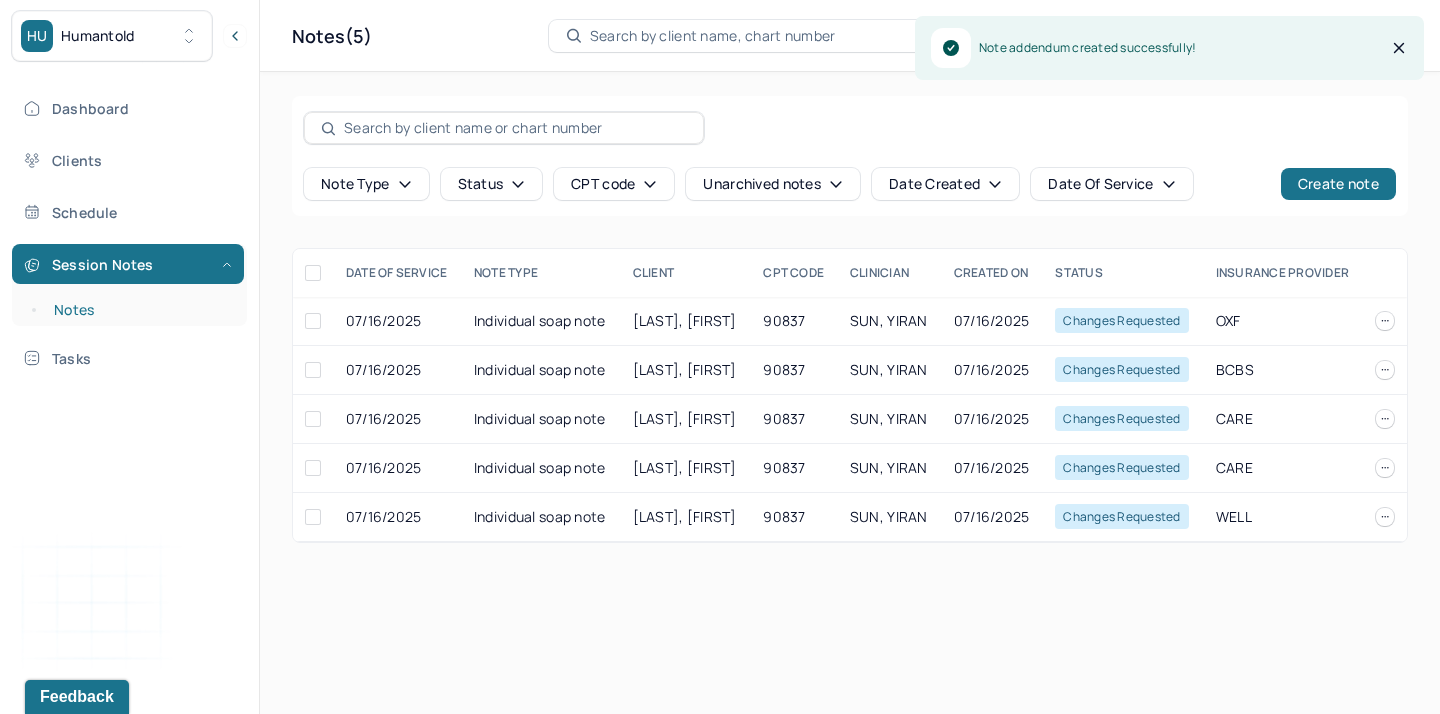 scroll, scrollTop: 0, scrollLeft: 0, axis: both 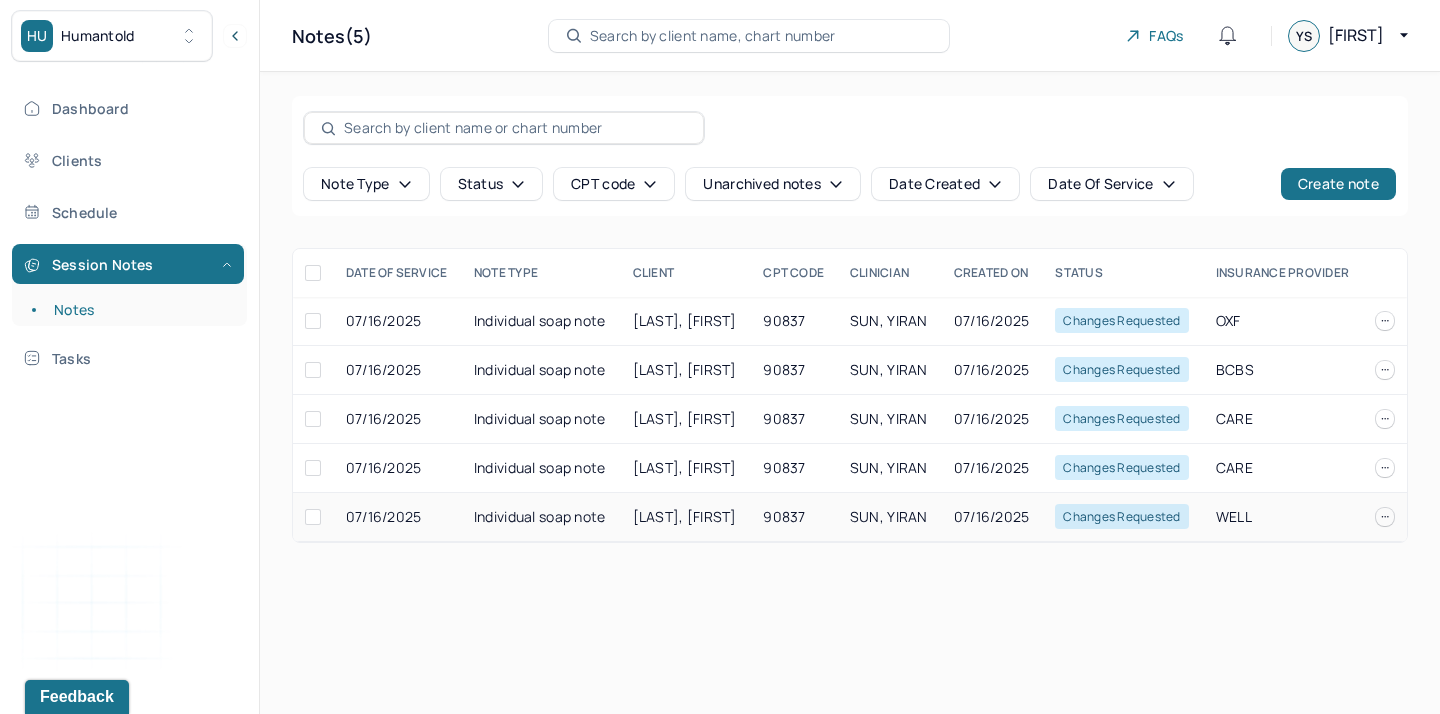 click on "[LAST], [FIRST]" at bounding box center (686, 517) 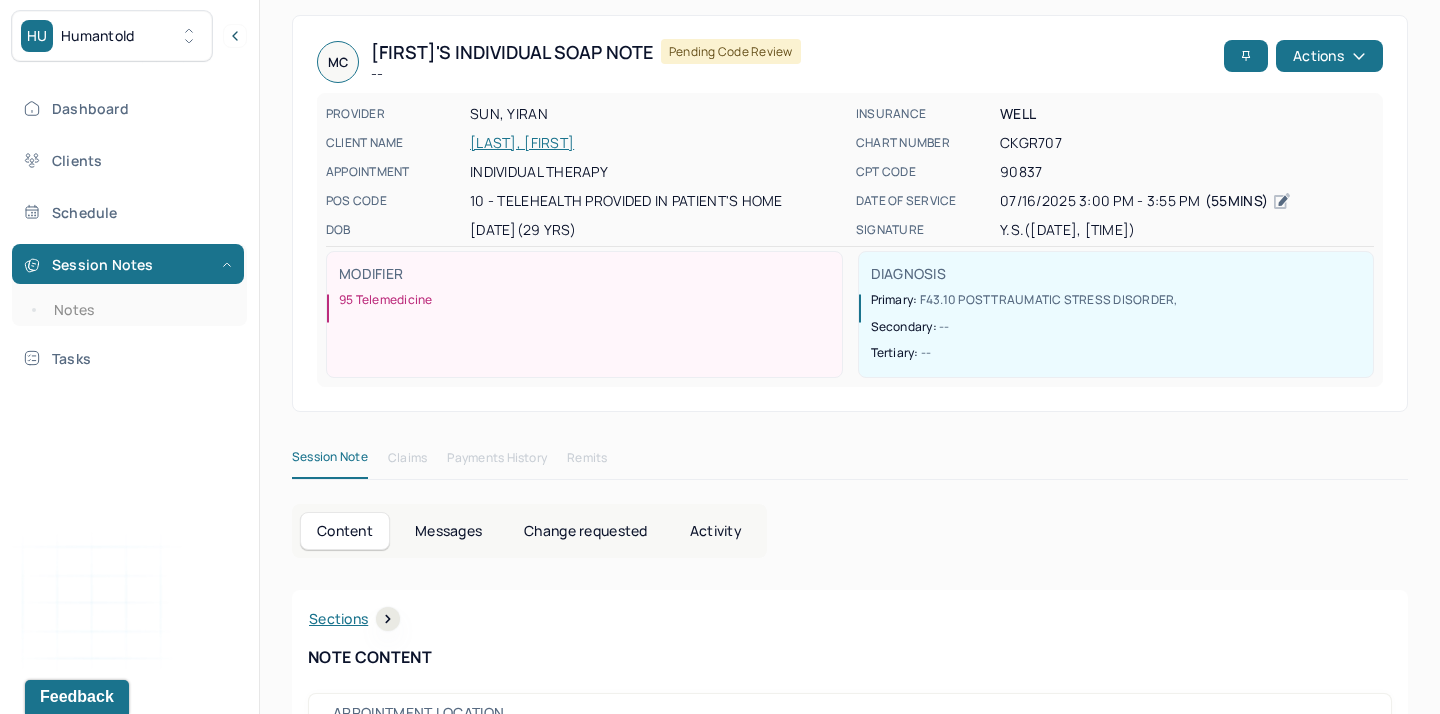 click on "Change requested" at bounding box center [585, 531] 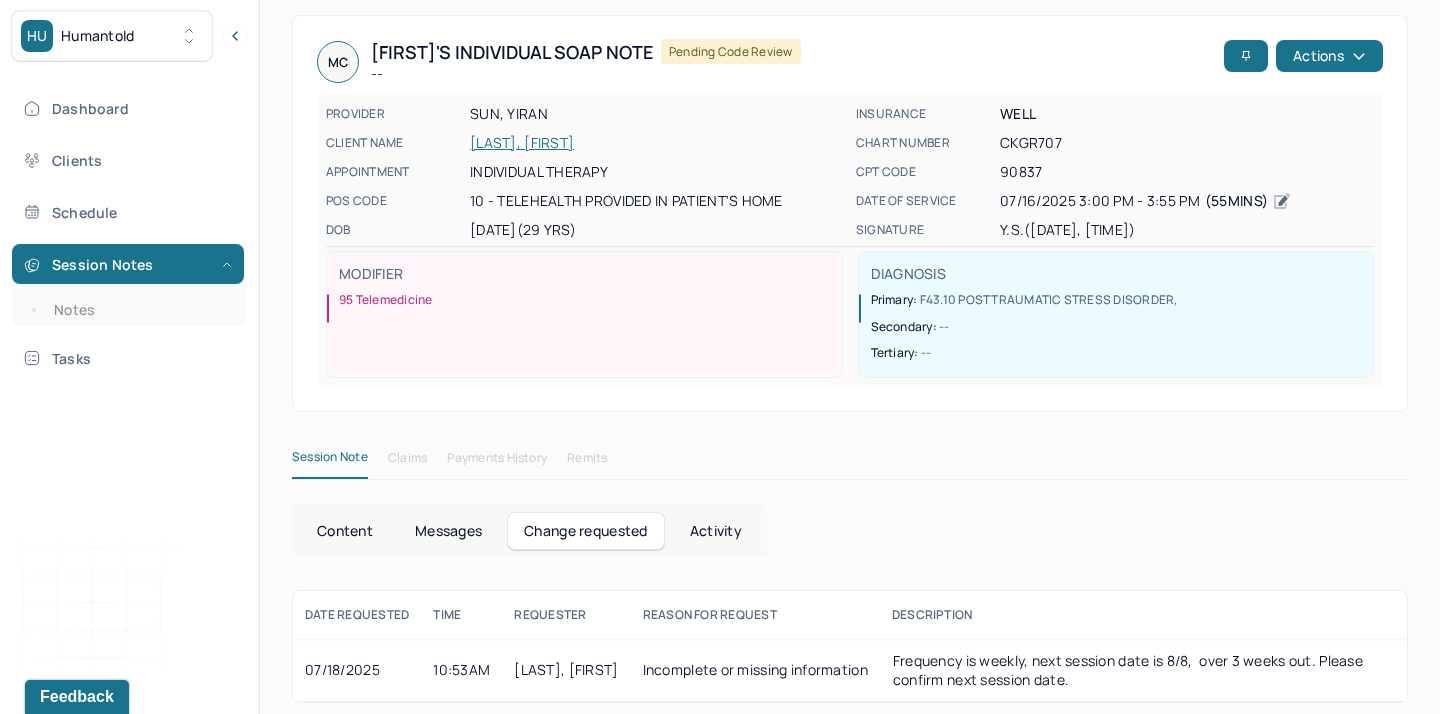 scroll, scrollTop: 95, scrollLeft: 0, axis: vertical 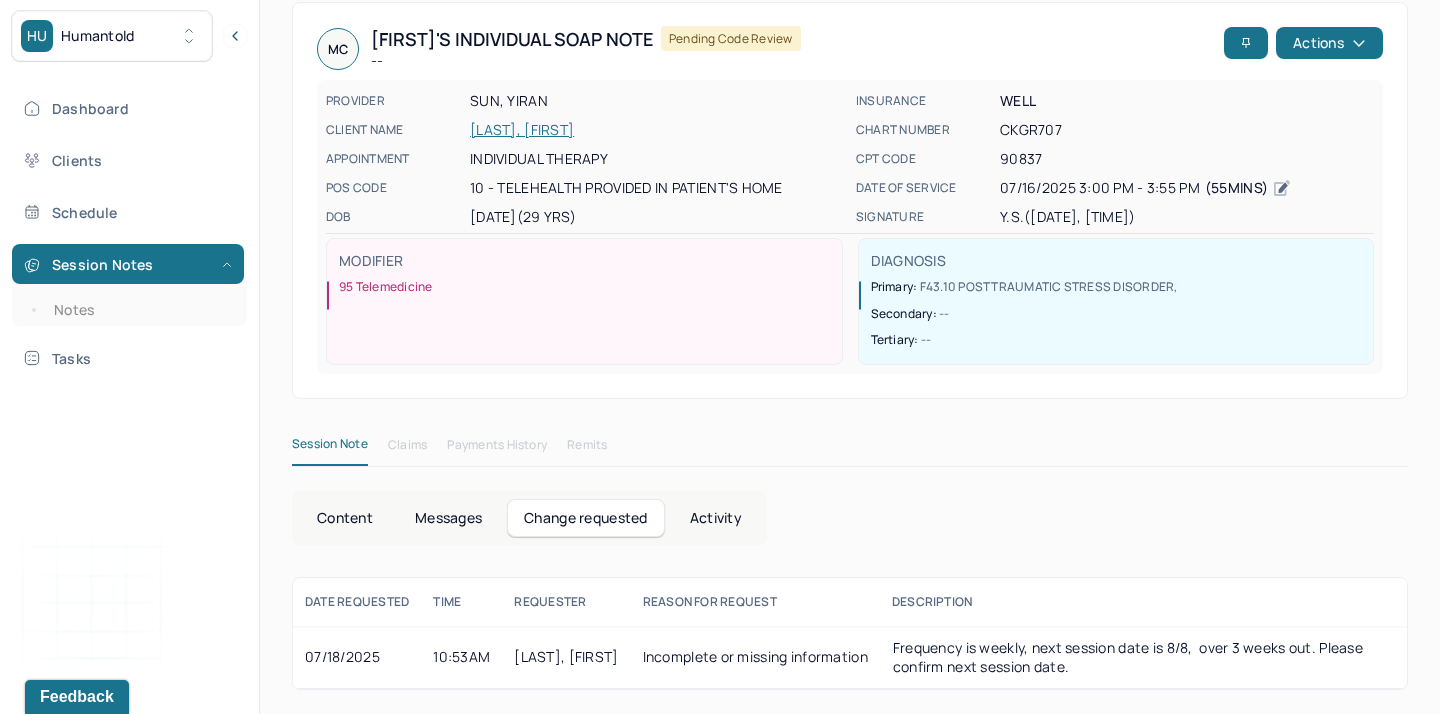 click on "Content" at bounding box center (345, 518) 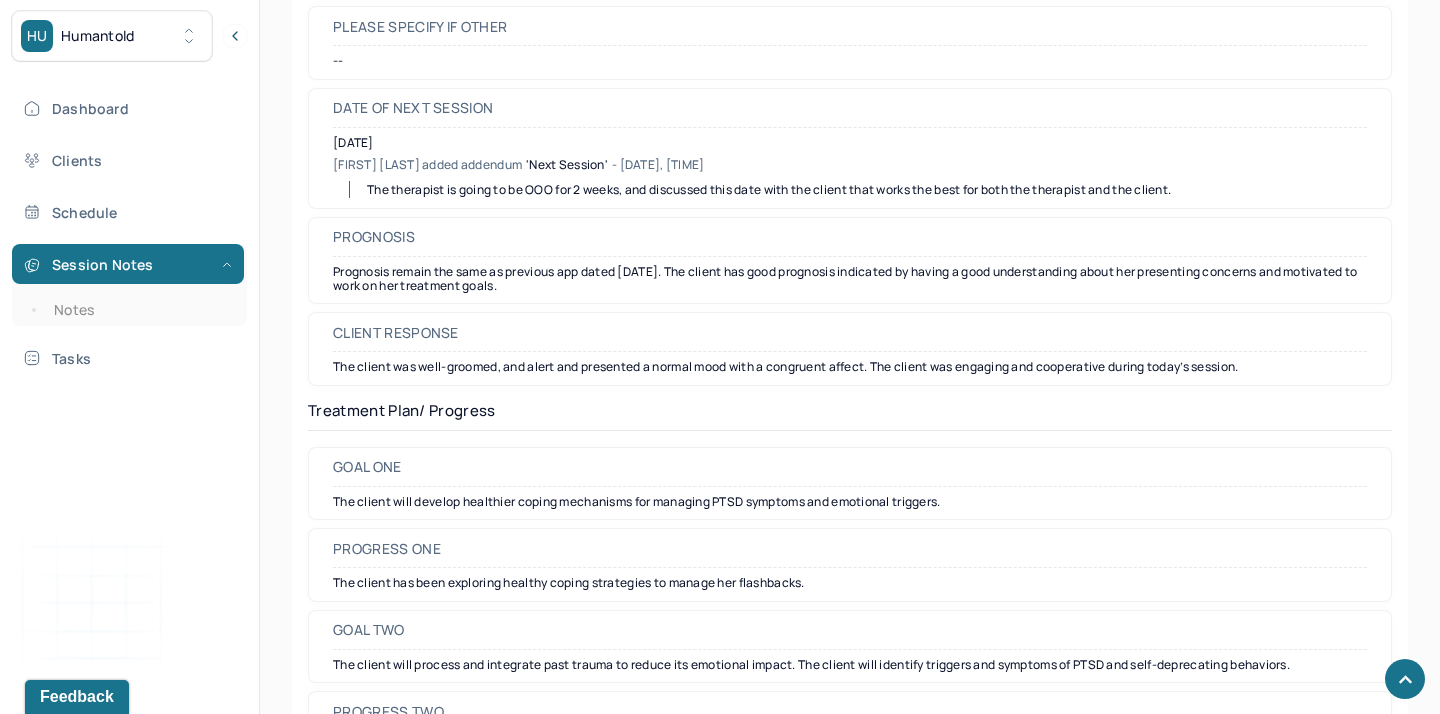 scroll, scrollTop: 2725, scrollLeft: 0, axis: vertical 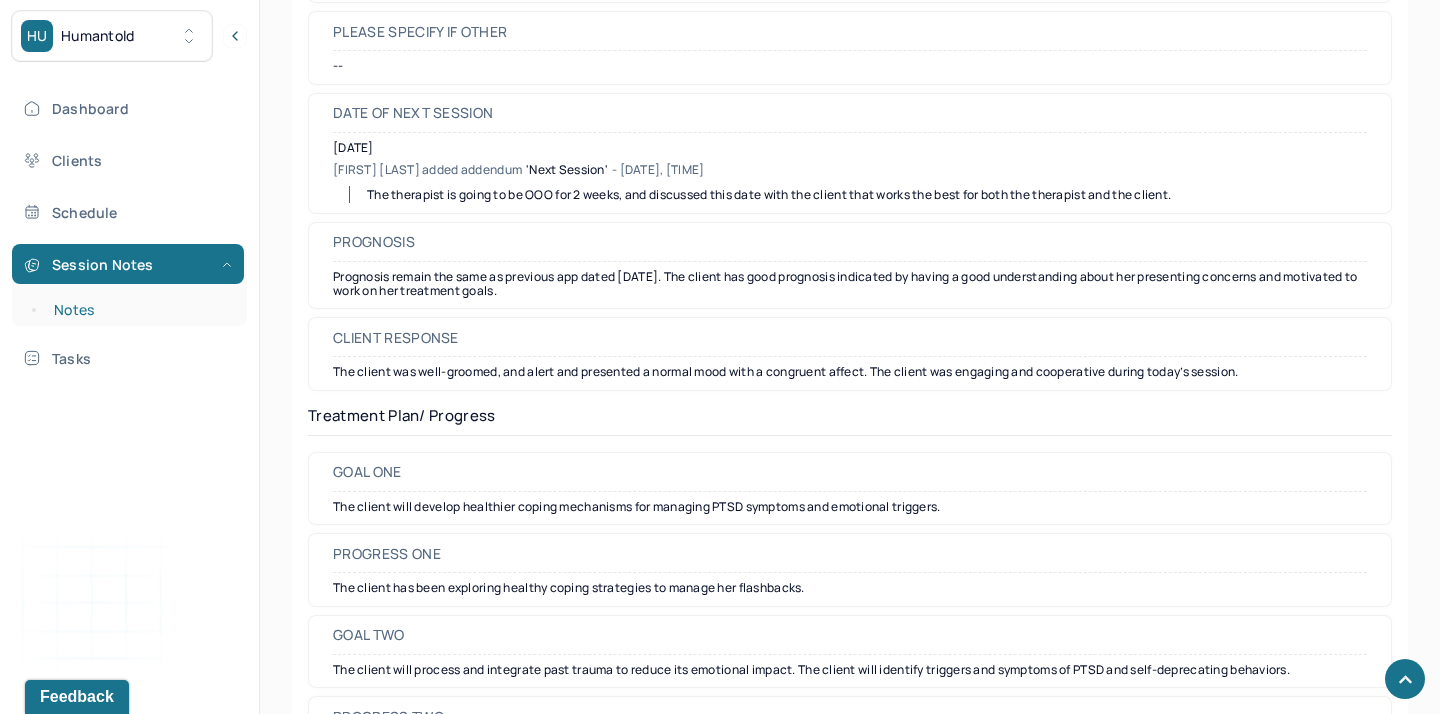 click on "Notes" at bounding box center [139, 310] 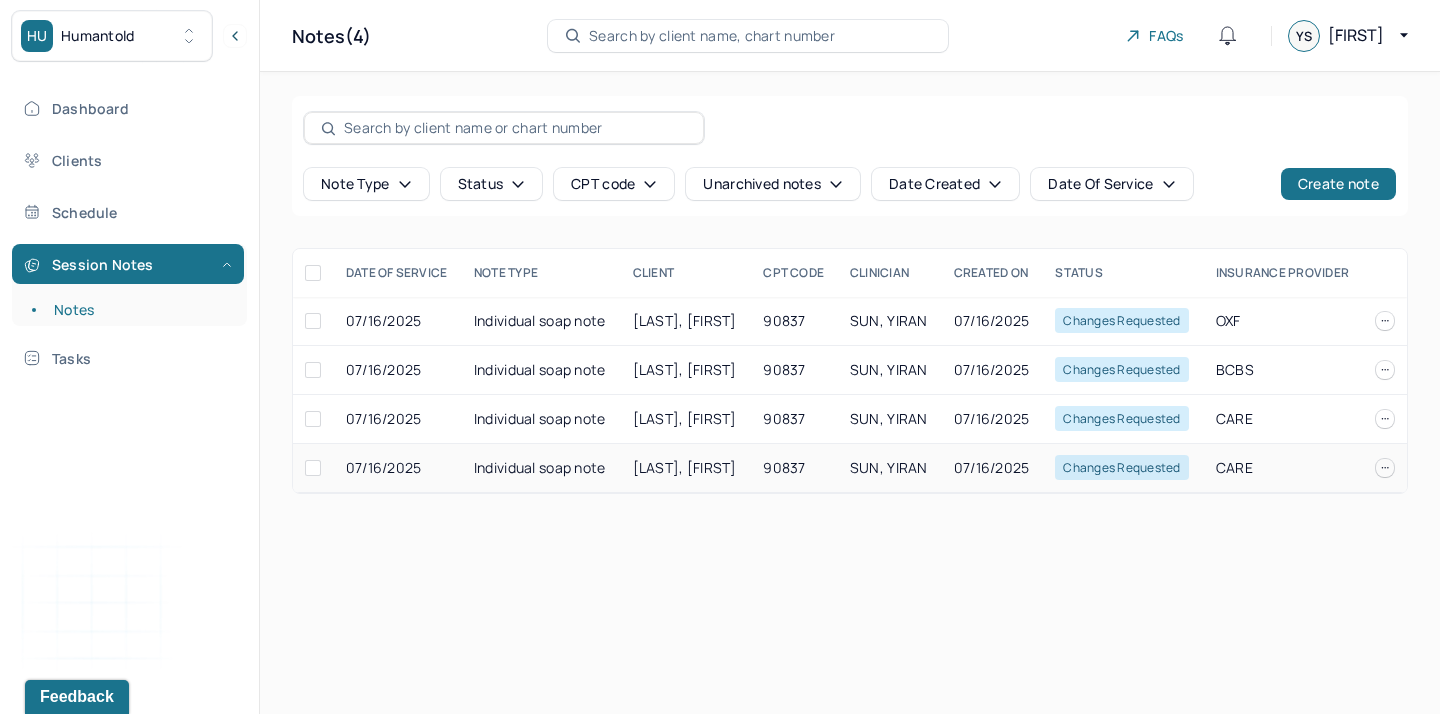 click on "Individual soap note" at bounding box center (541, 468) 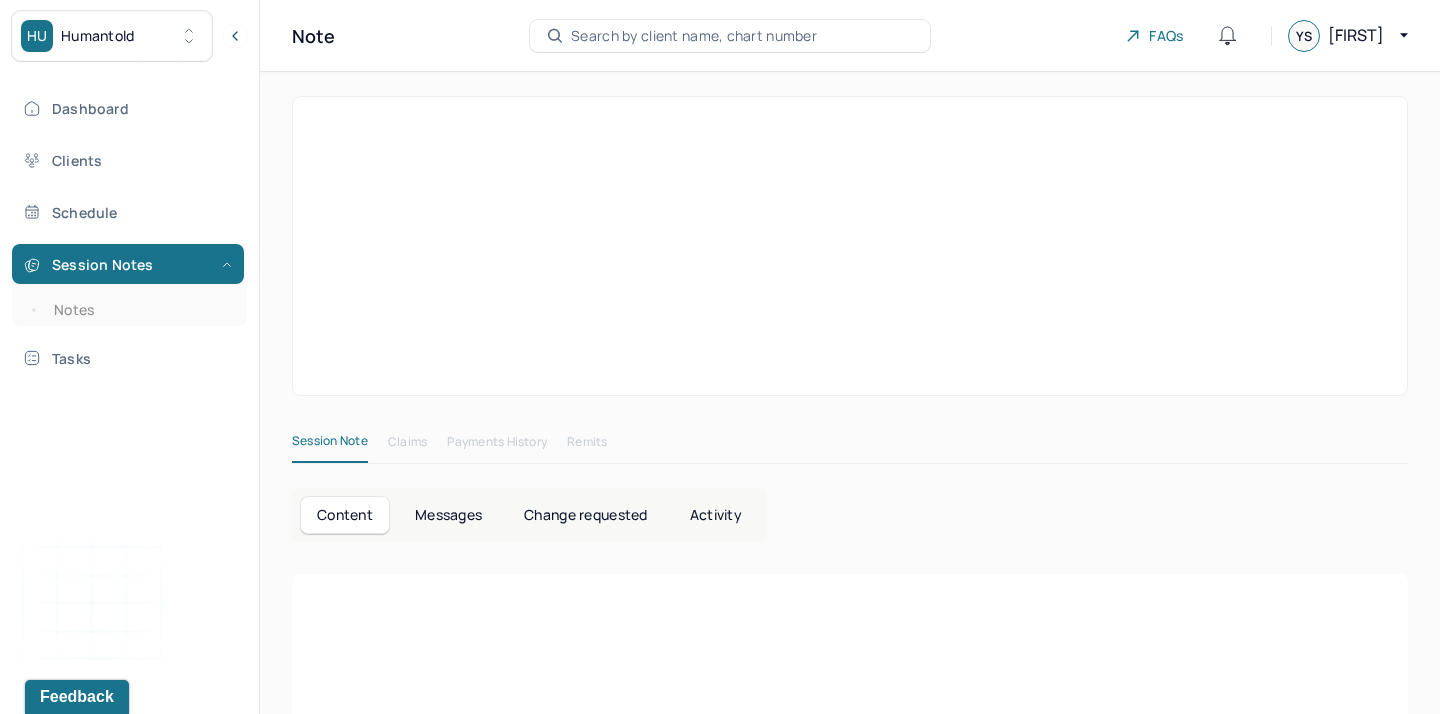 click on "Change requested" at bounding box center (585, 515) 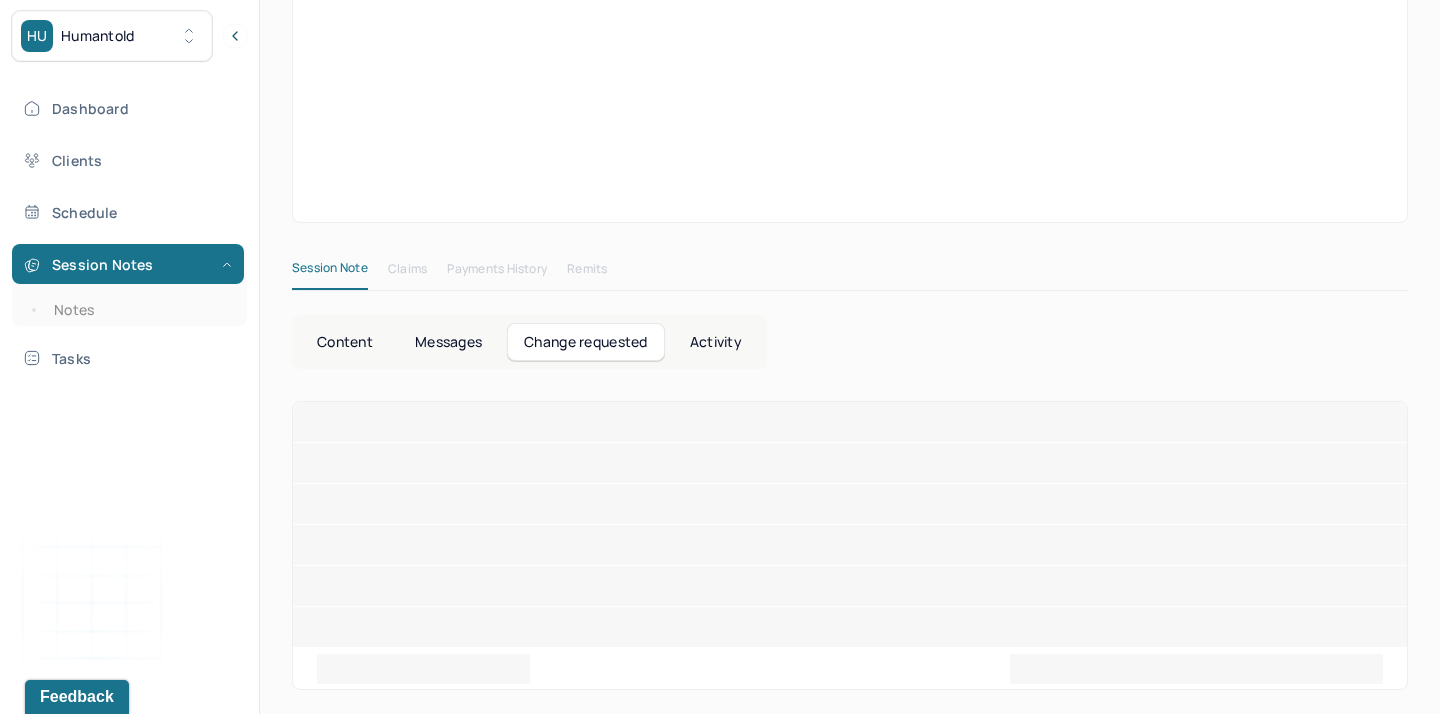 scroll, scrollTop: 95, scrollLeft: 0, axis: vertical 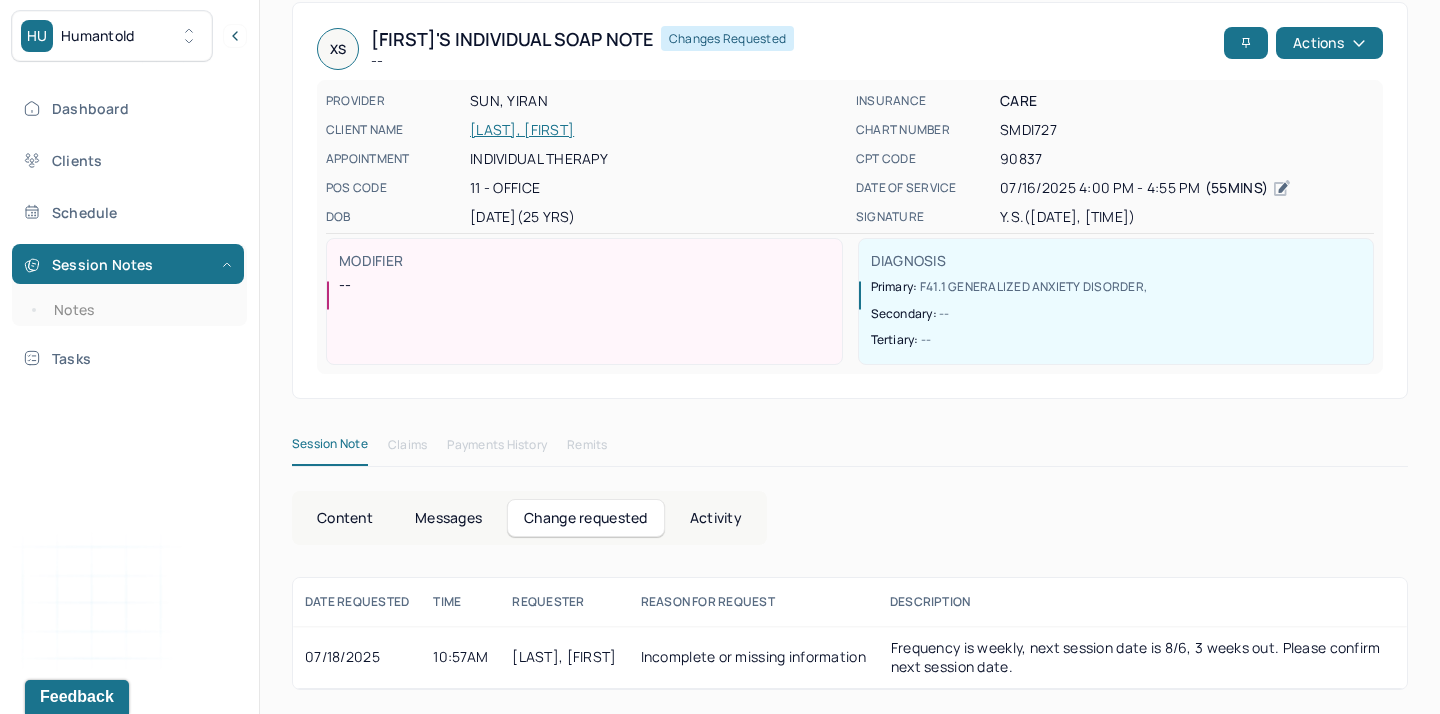 click on "Content" at bounding box center [345, 518] 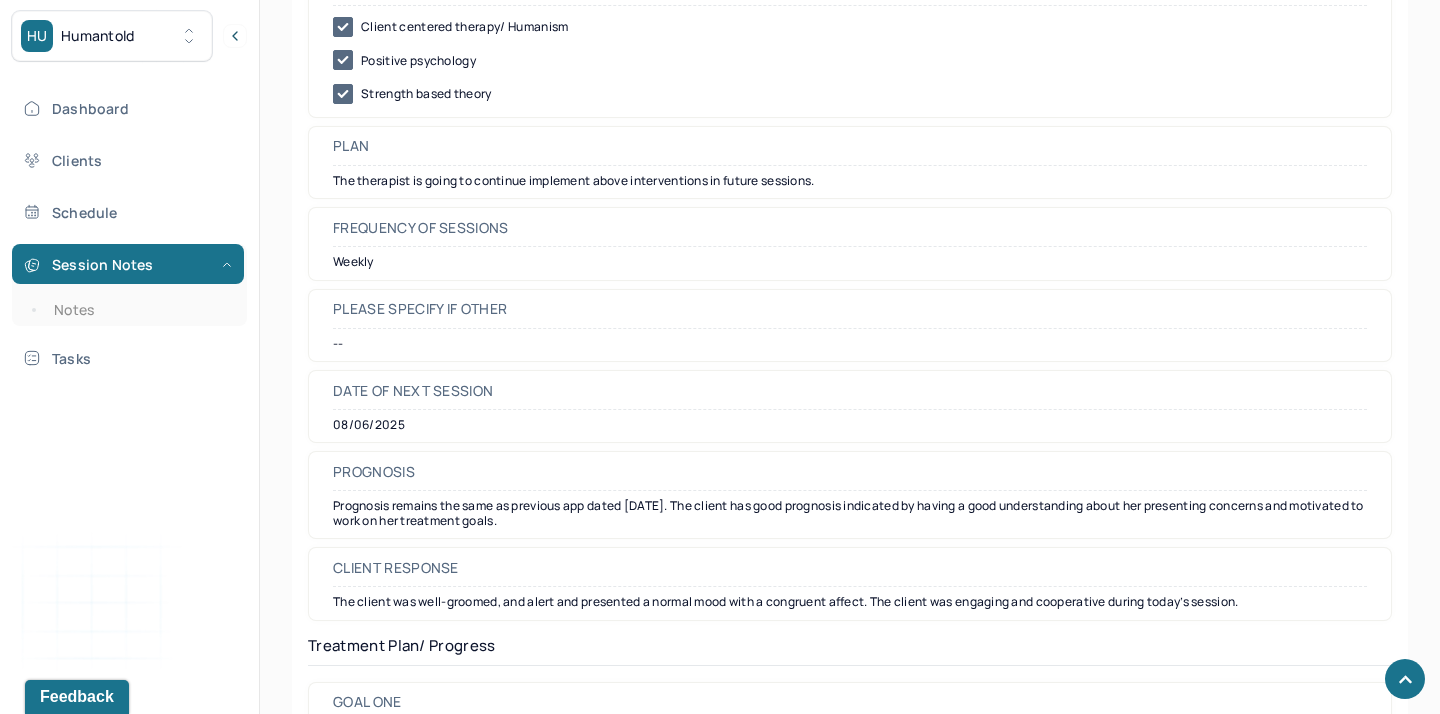scroll, scrollTop: 2726, scrollLeft: 0, axis: vertical 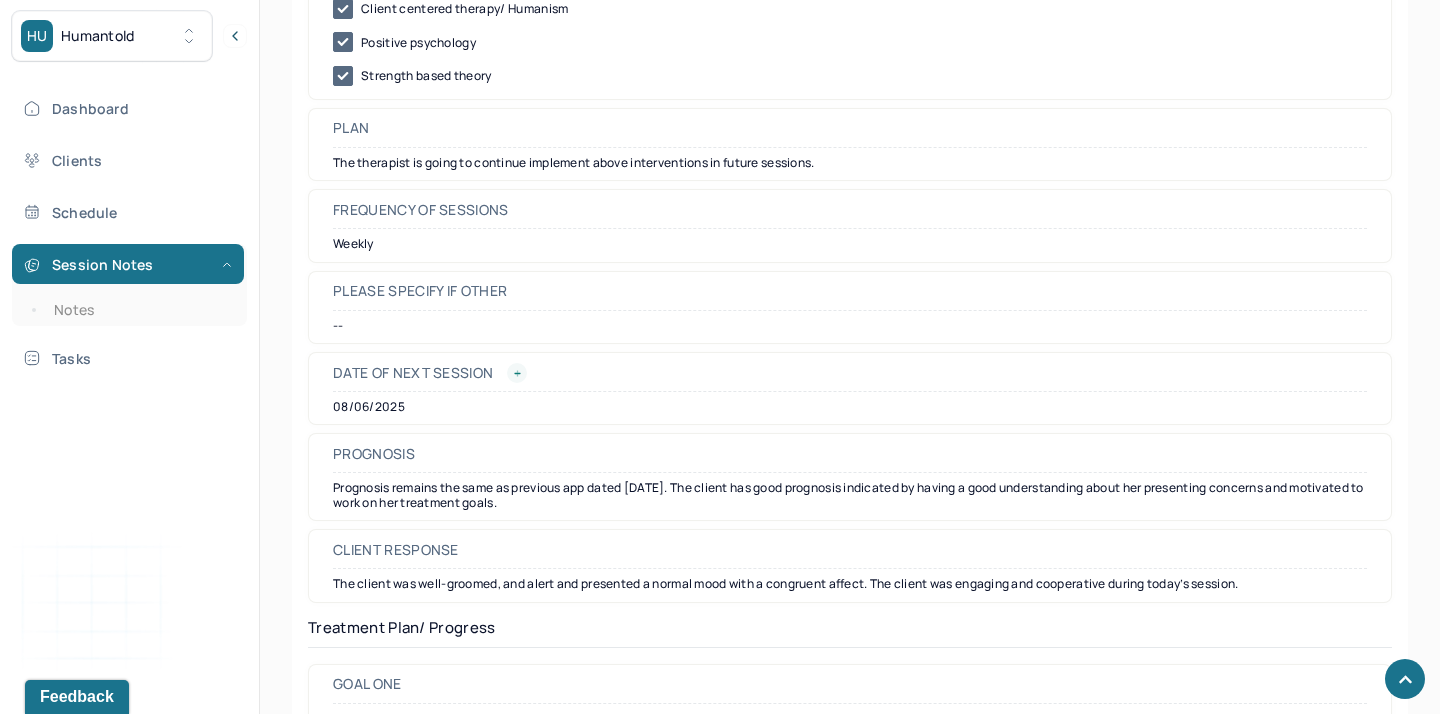 click on "Date of next session" at bounding box center (850, 377) 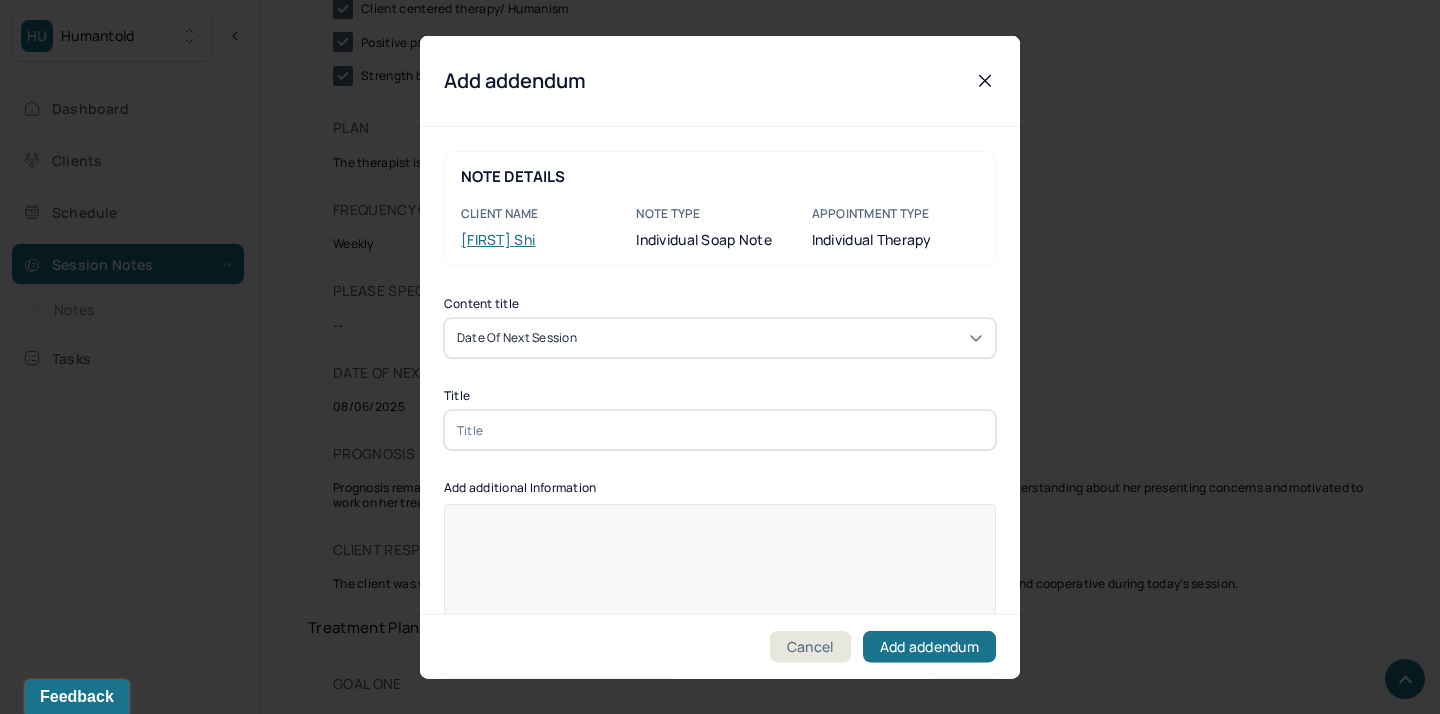 click at bounding box center [720, 430] 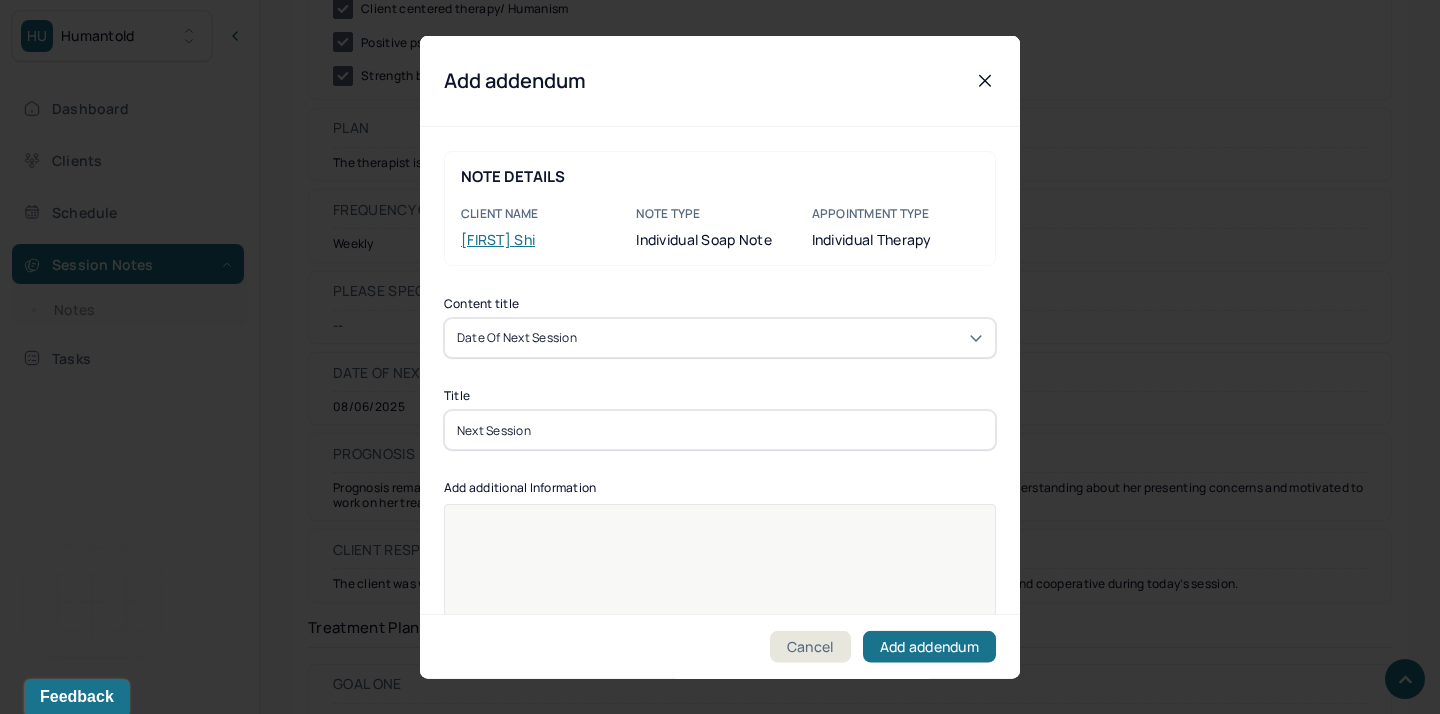 type on "Next Session" 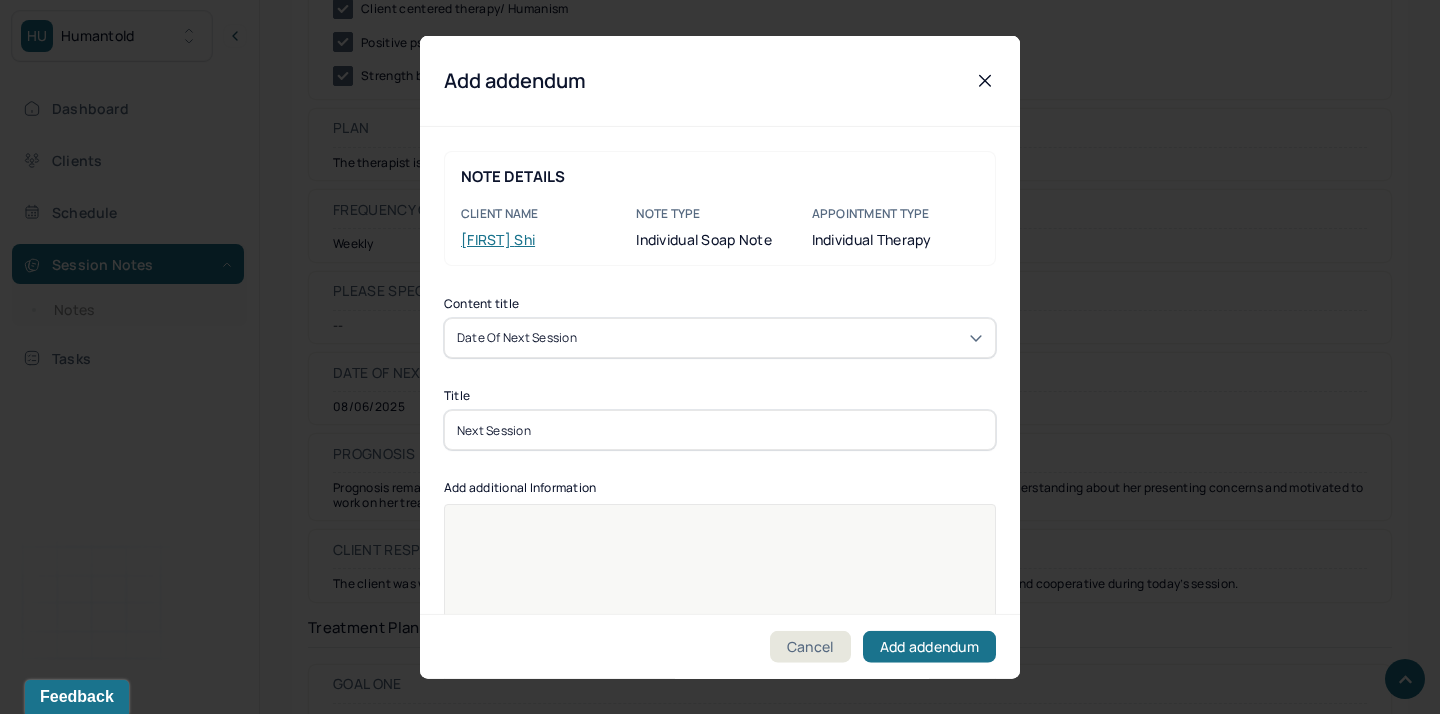 click at bounding box center [720, 525] 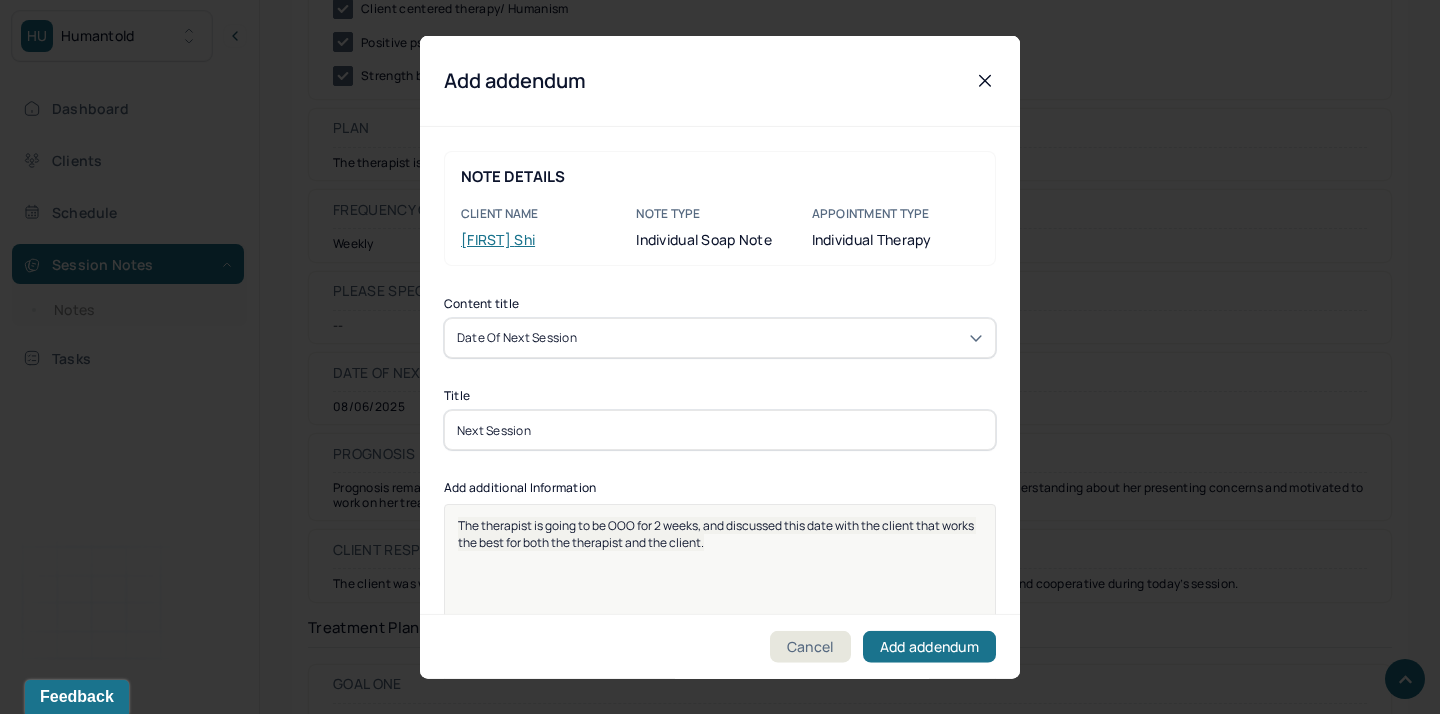 scroll, scrollTop: 25, scrollLeft: 0, axis: vertical 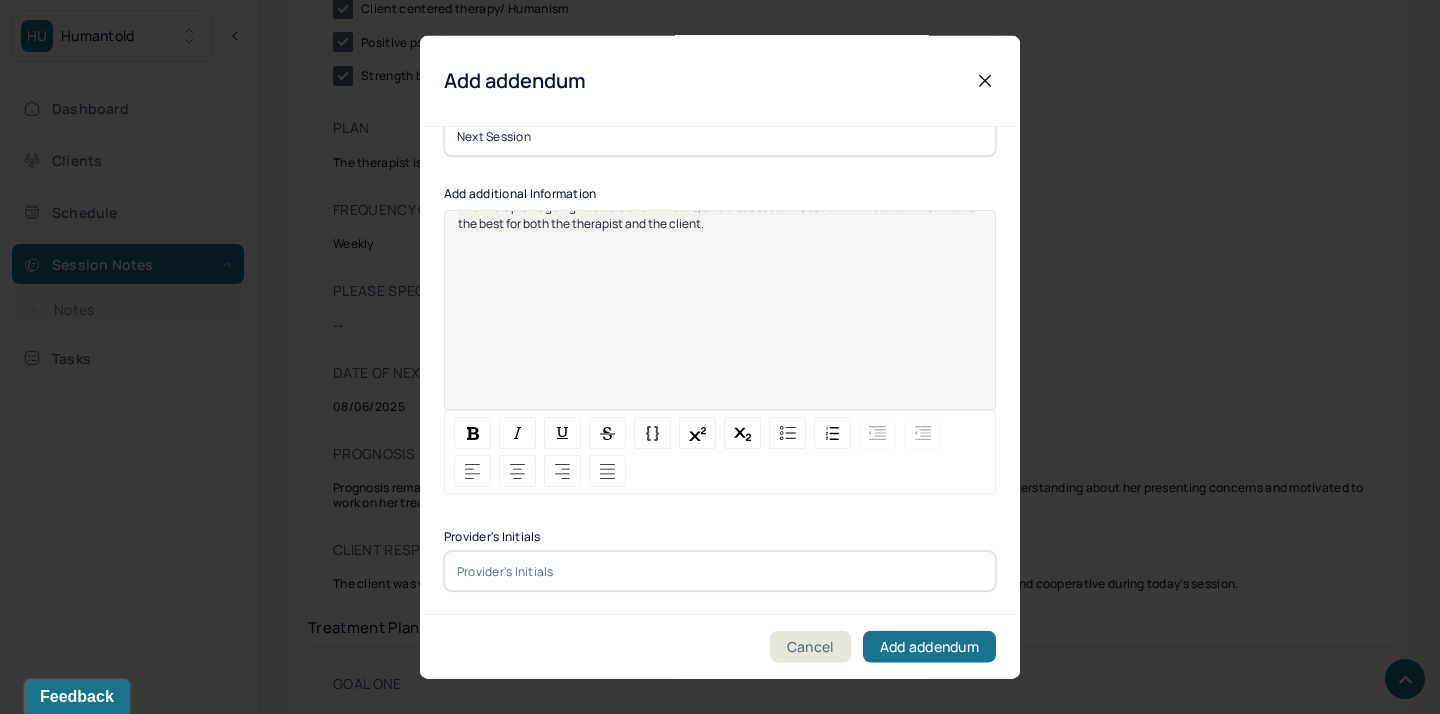 click at bounding box center (720, 571) 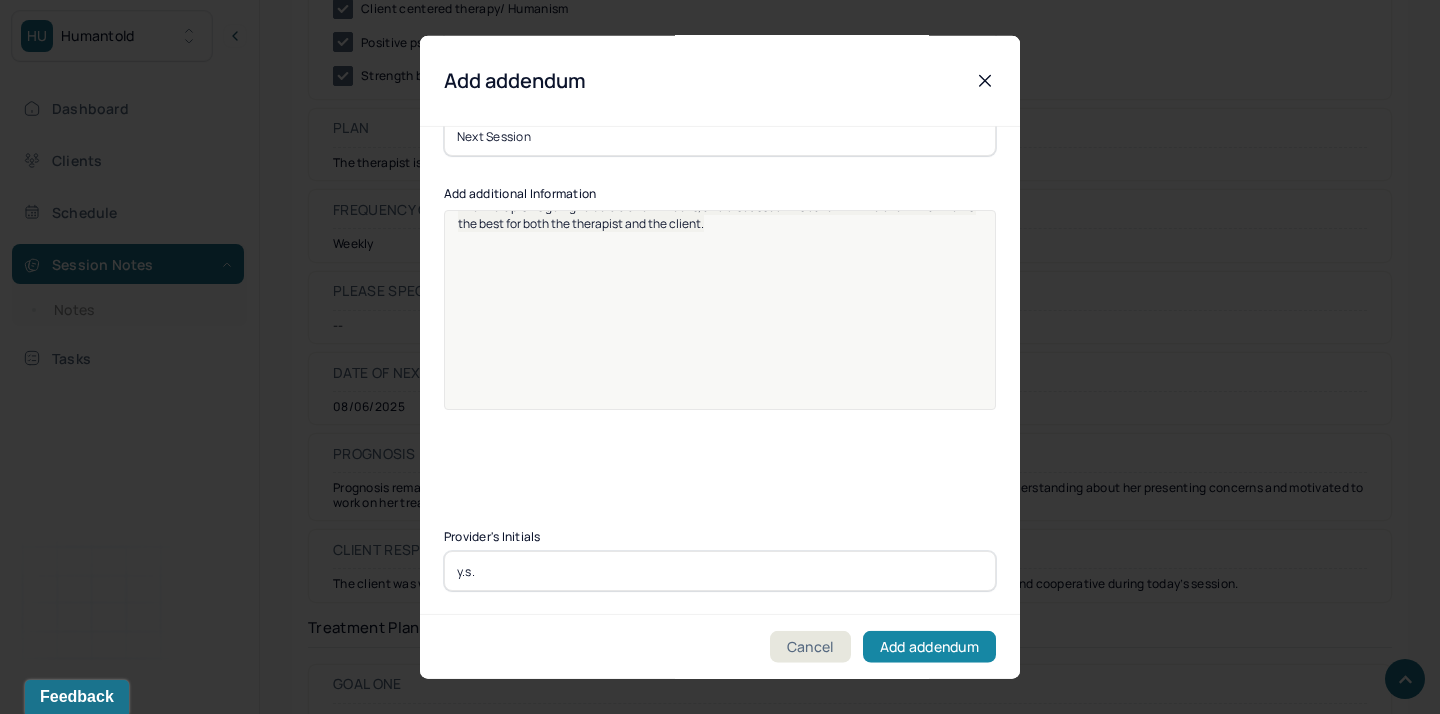 type on "y.s." 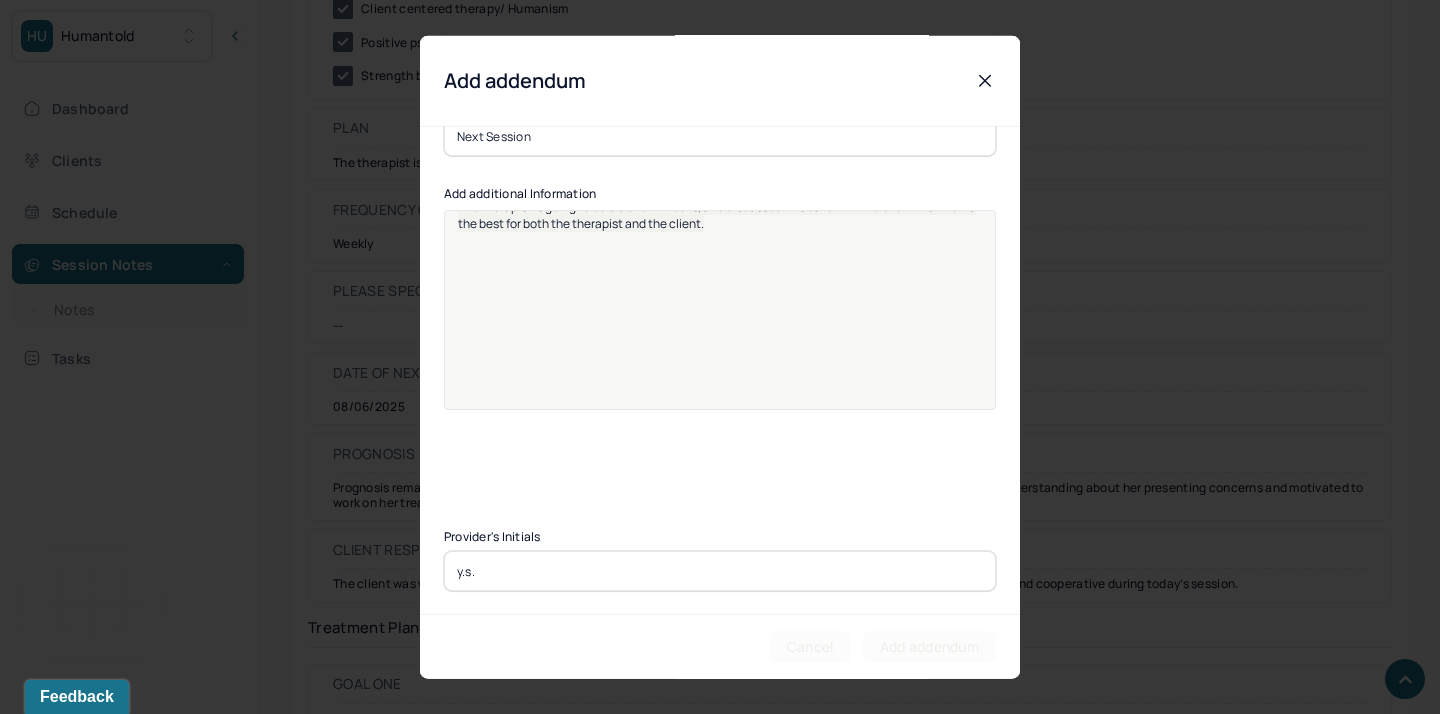 scroll, scrollTop: 2813, scrollLeft: 0, axis: vertical 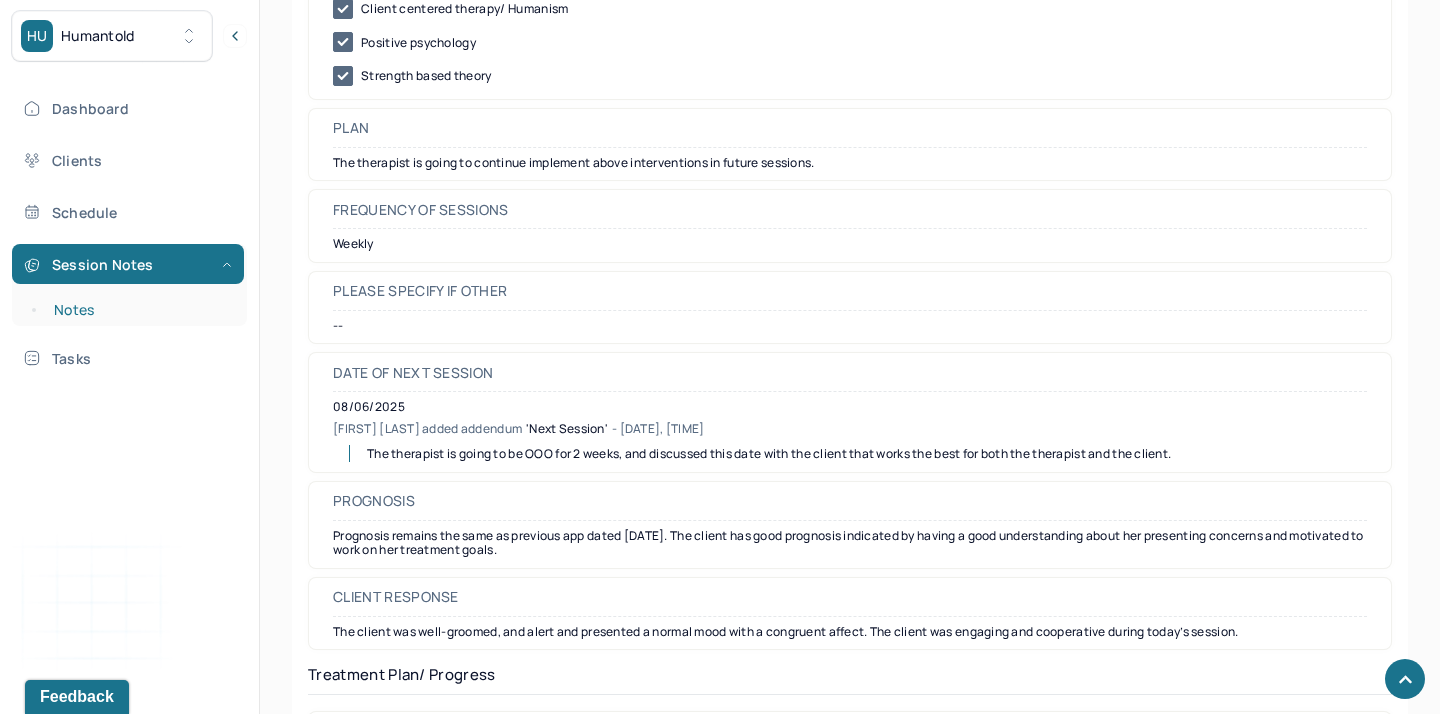 click on "Notes" at bounding box center (139, 310) 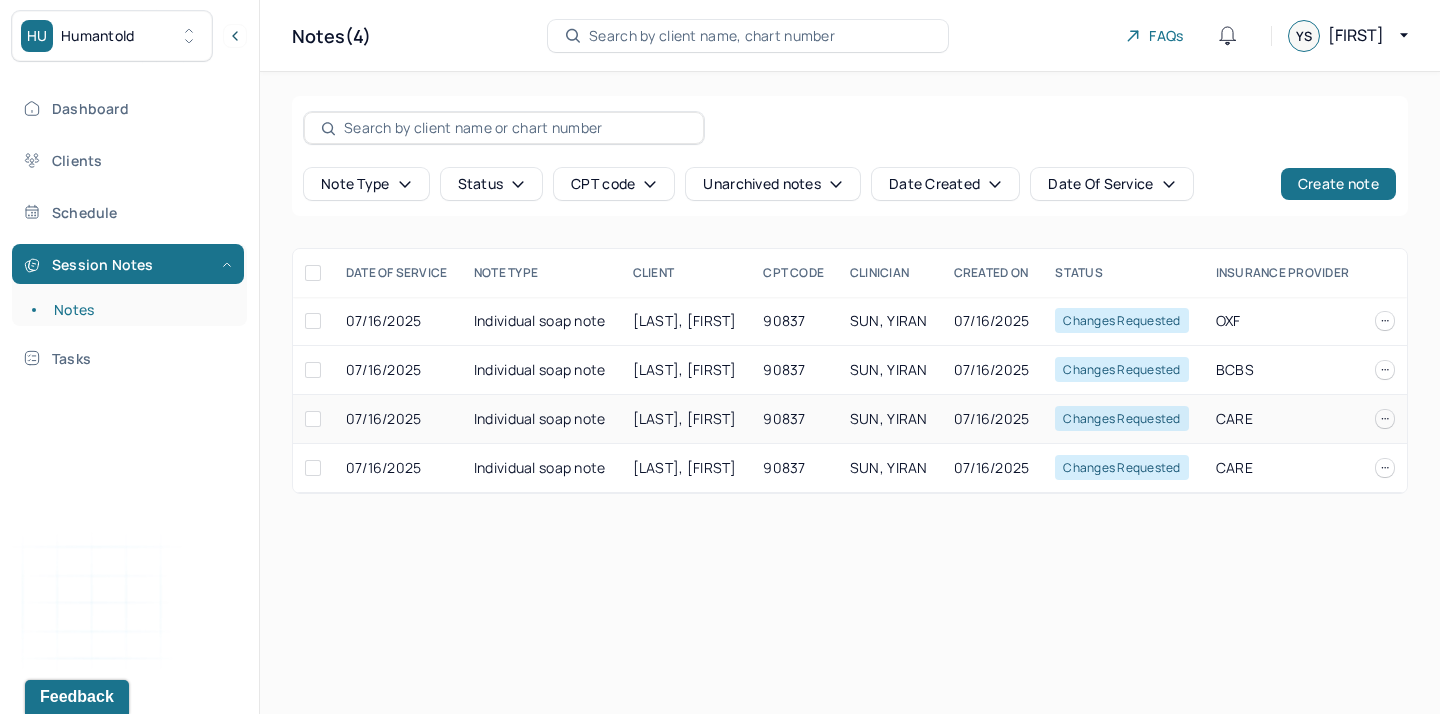 click on "[LAST], [FIRST]" at bounding box center [685, 418] 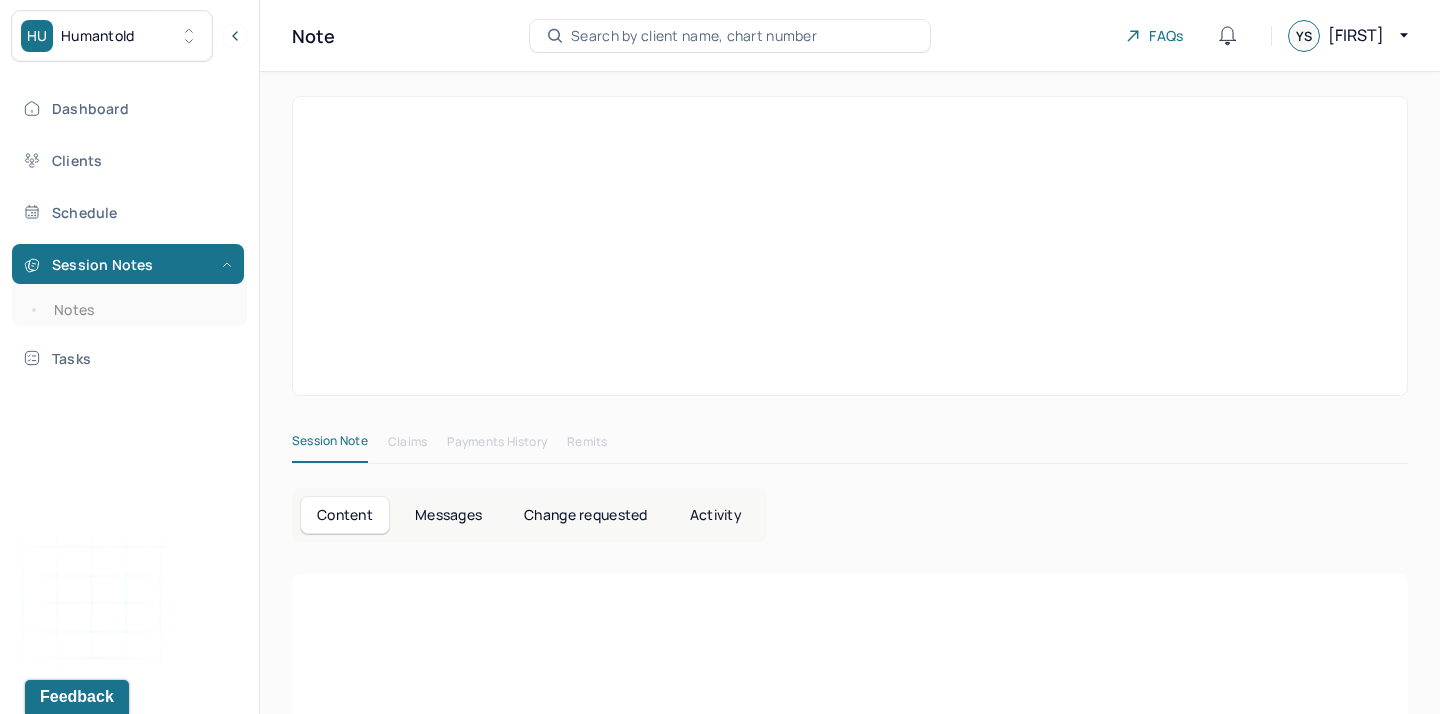 click on "Change requested" at bounding box center [585, 515] 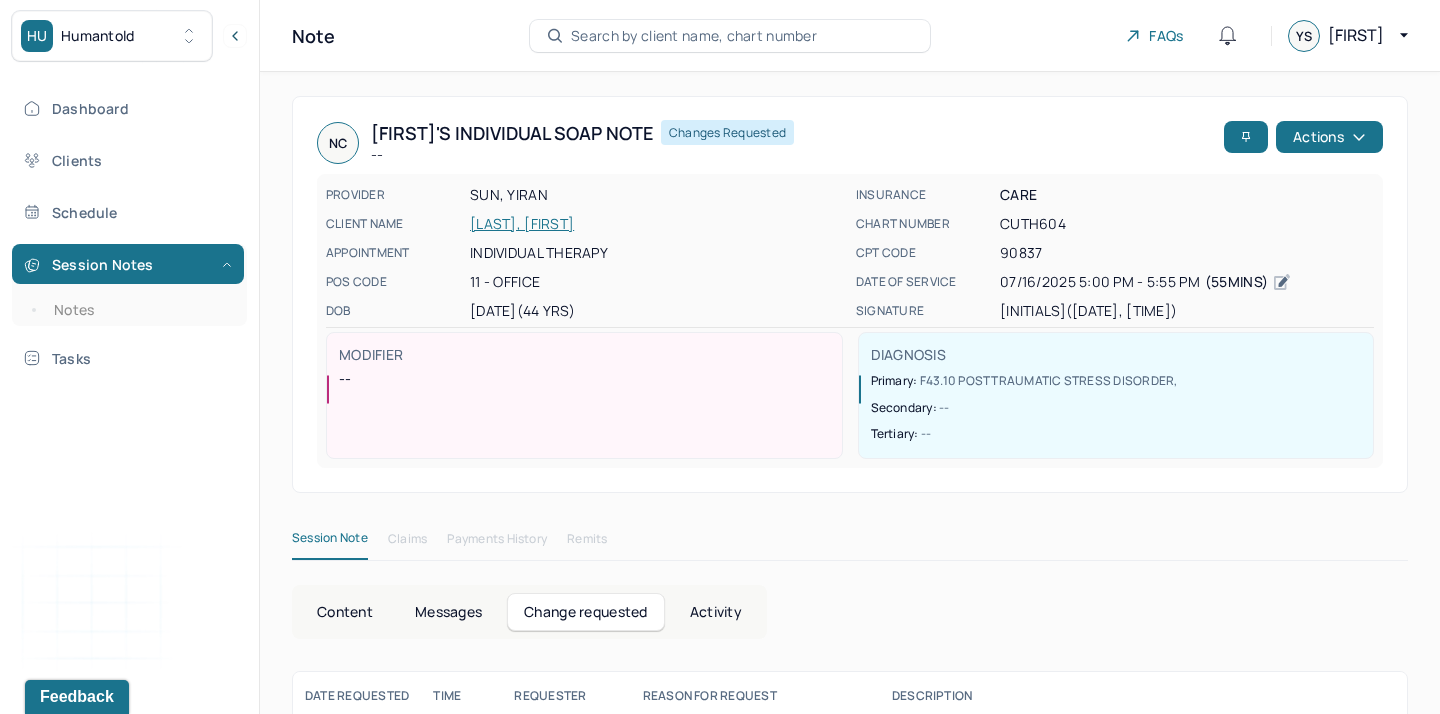 scroll, scrollTop: 95, scrollLeft: 0, axis: vertical 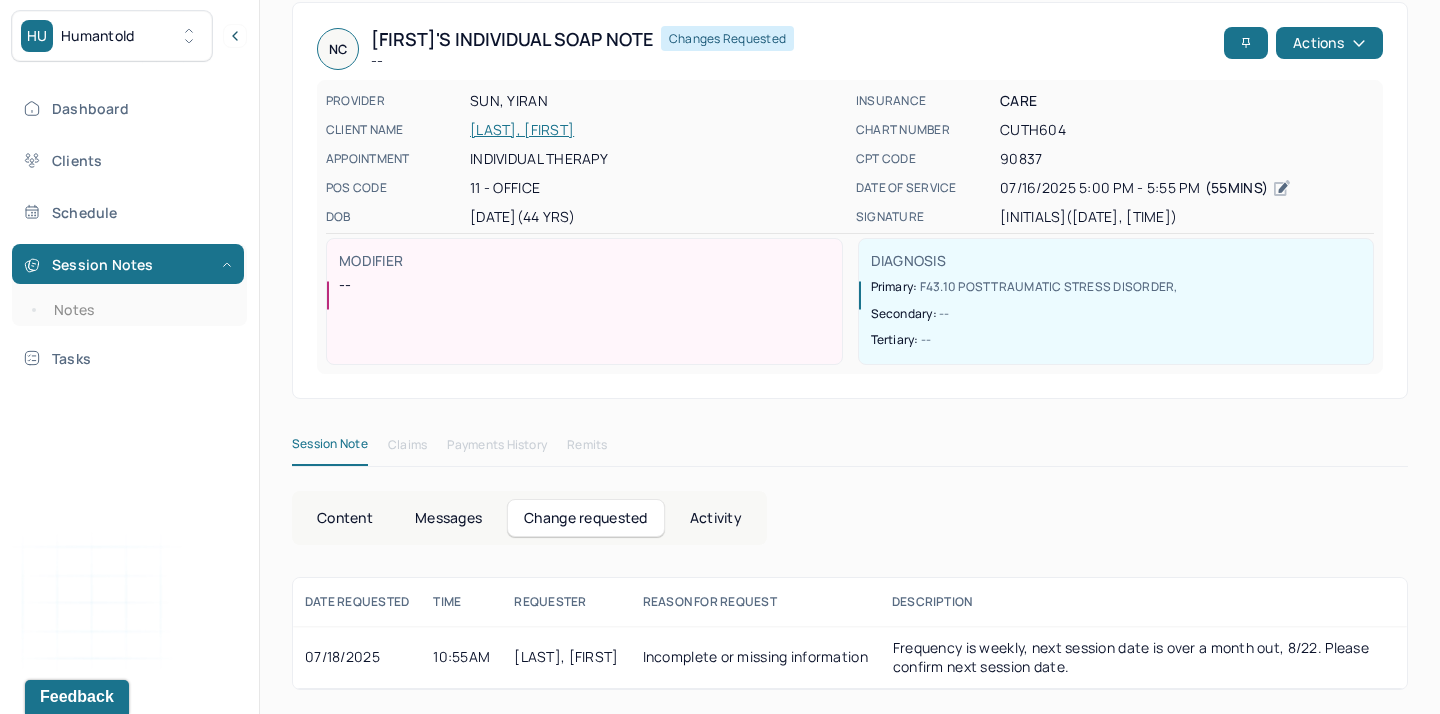 click on "Content" at bounding box center (345, 518) 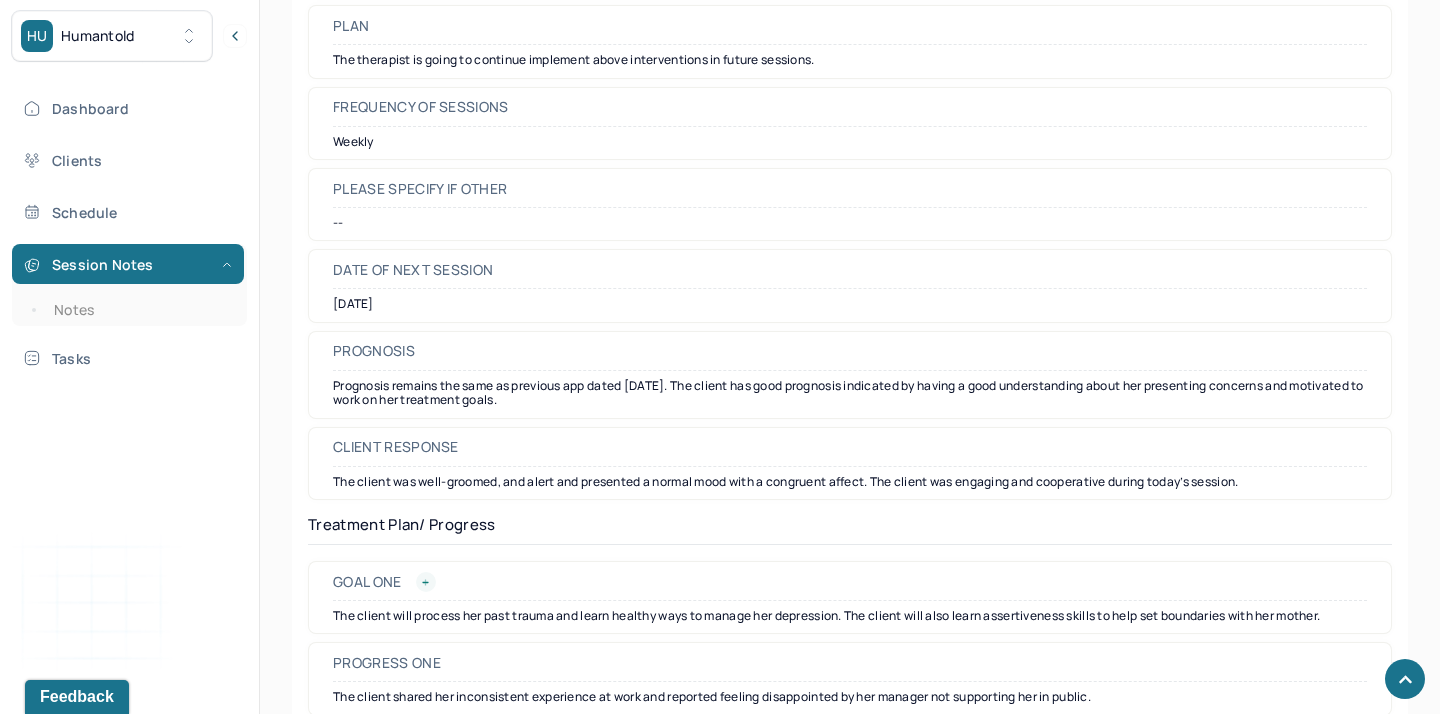 scroll, scrollTop: 2552, scrollLeft: 0, axis: vertical 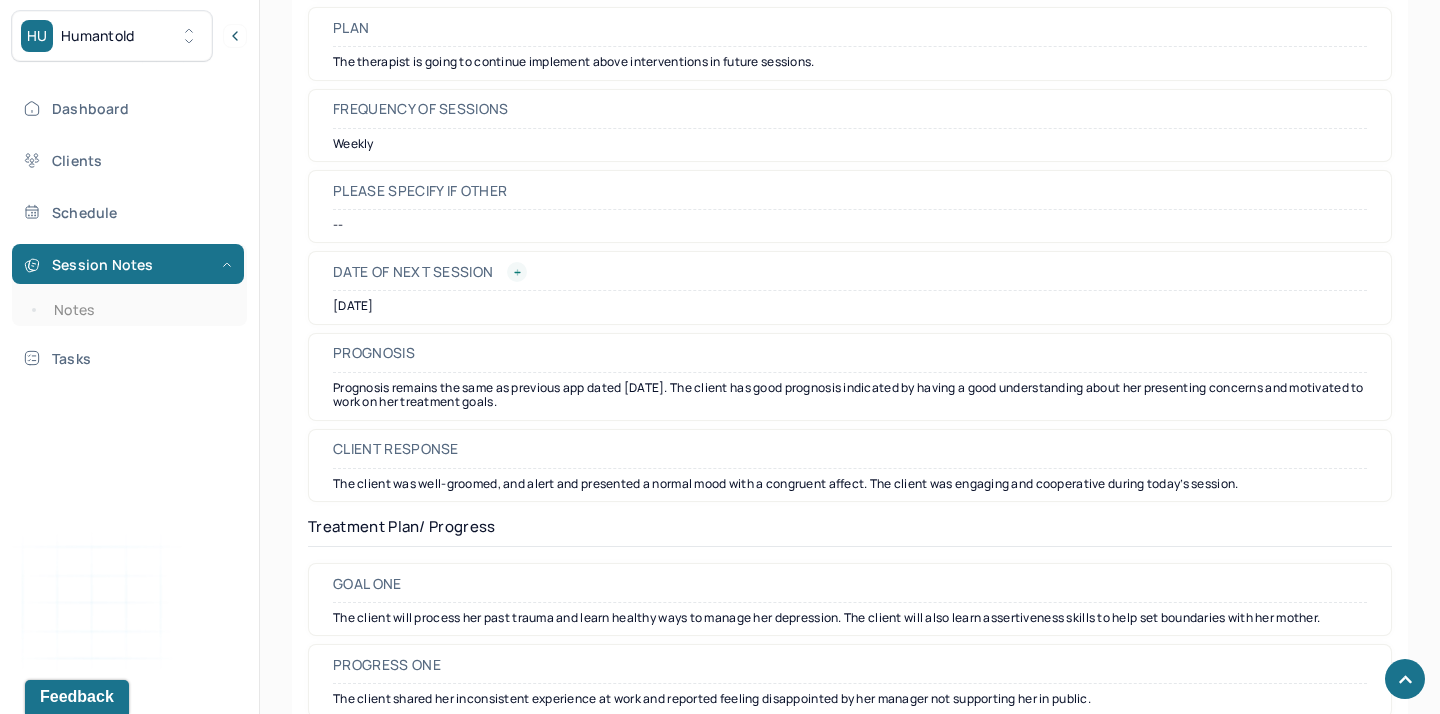 click at bounding box center [517, 272] 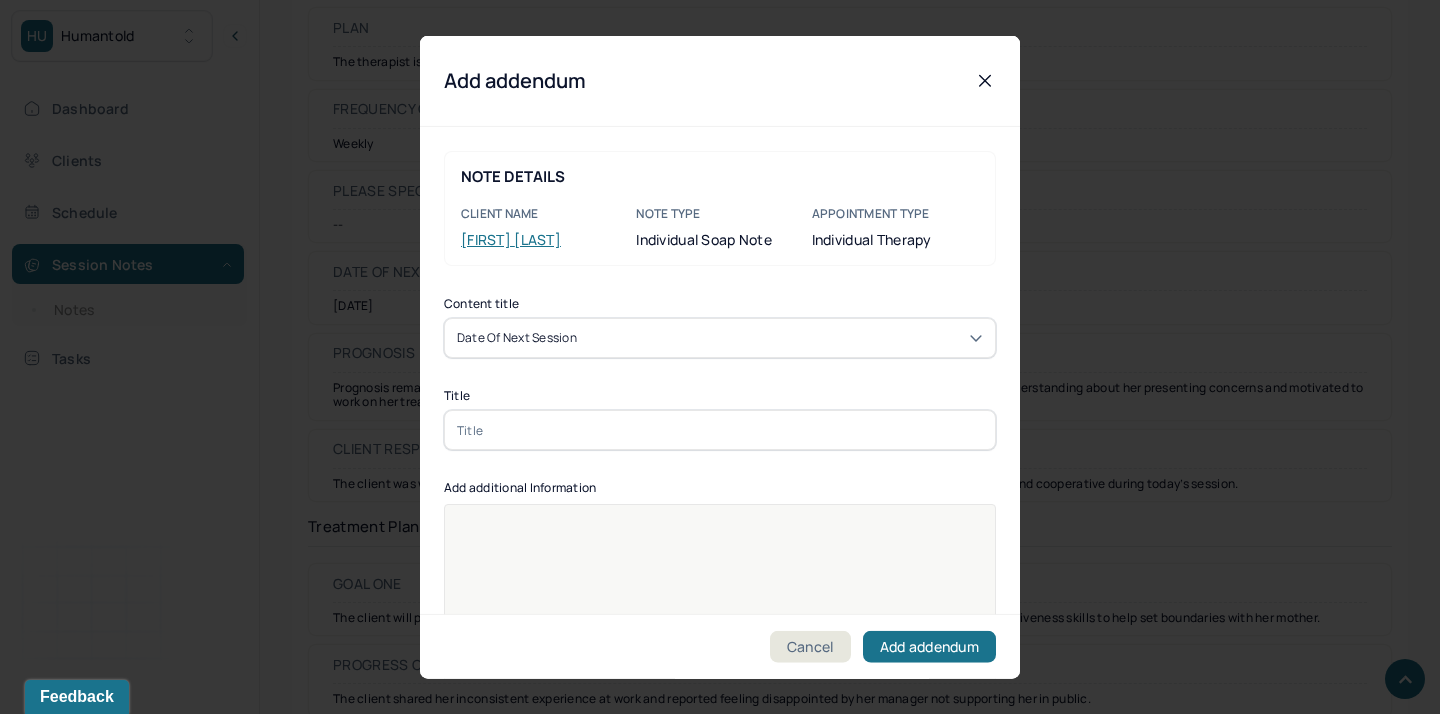 click at bounding box center [720, 430] 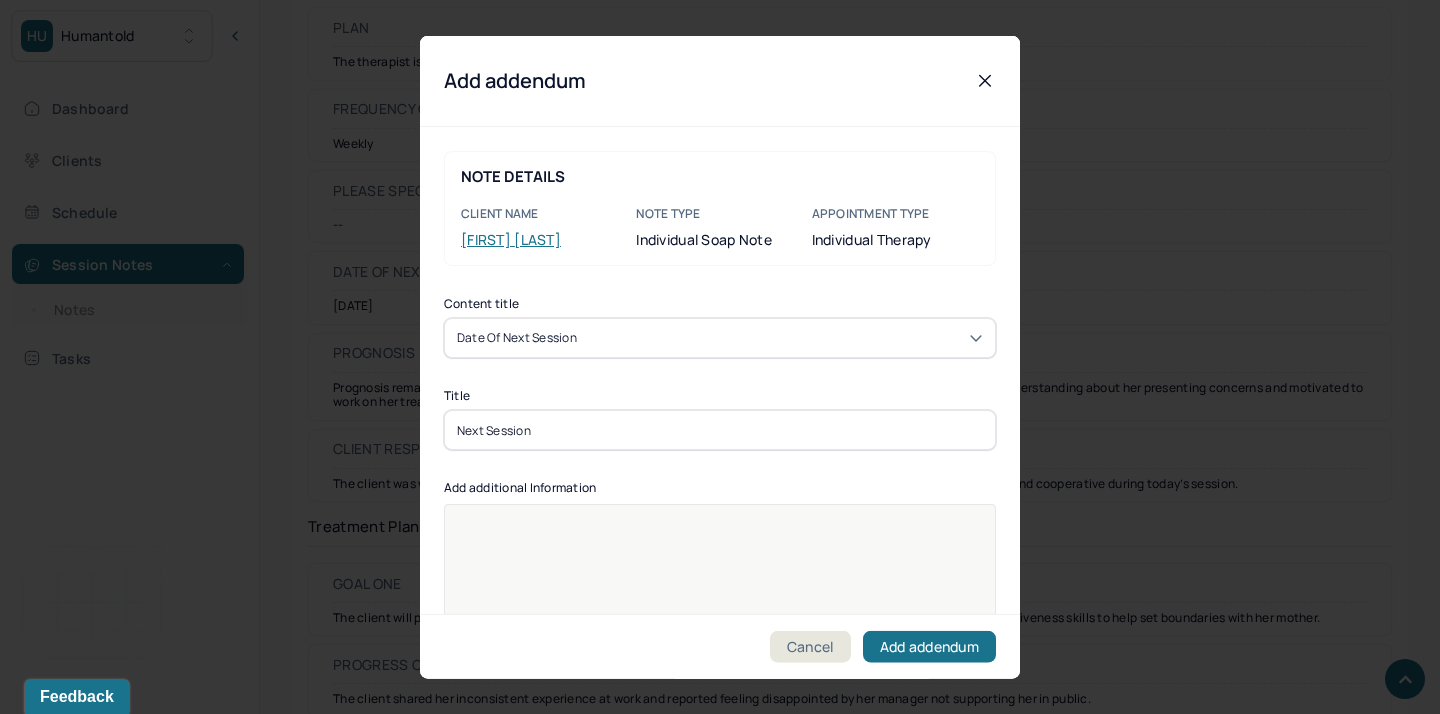 type on "Next Session" 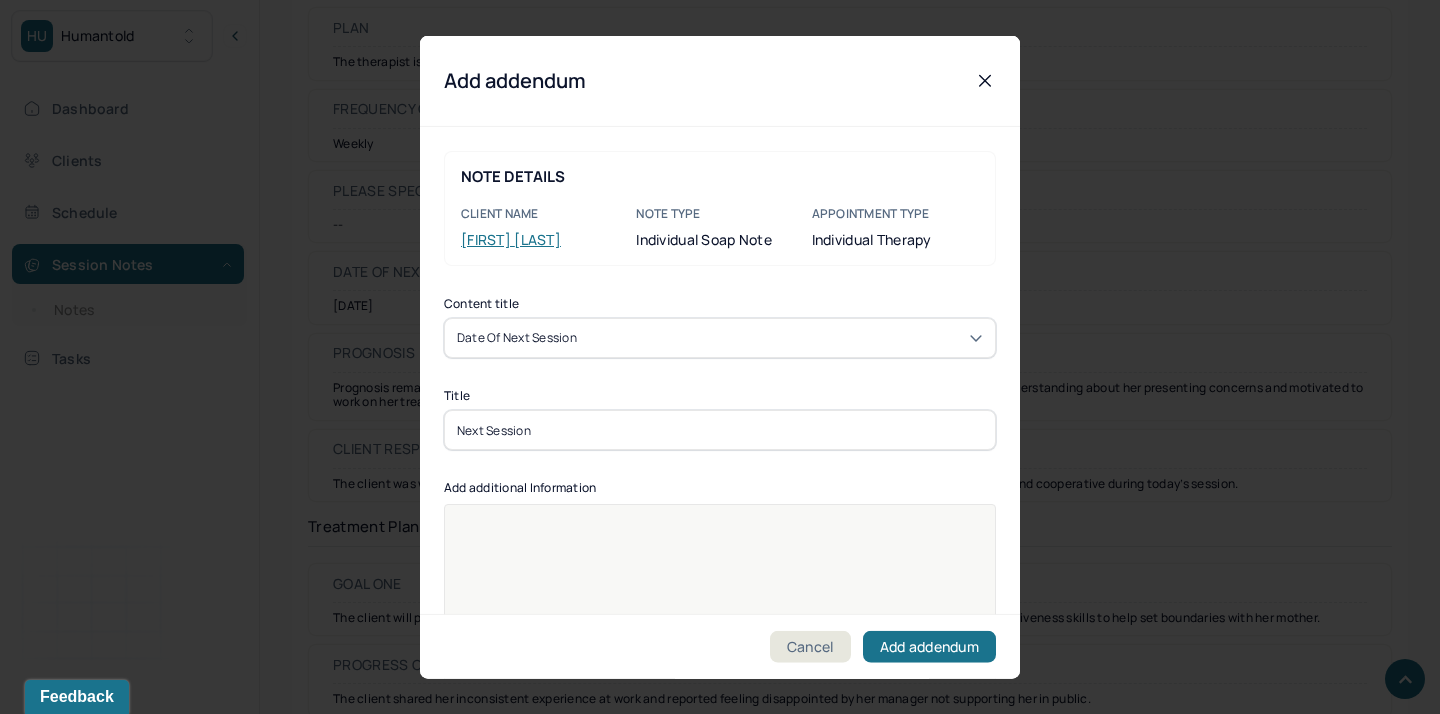 click at bounding box center (720, 617) 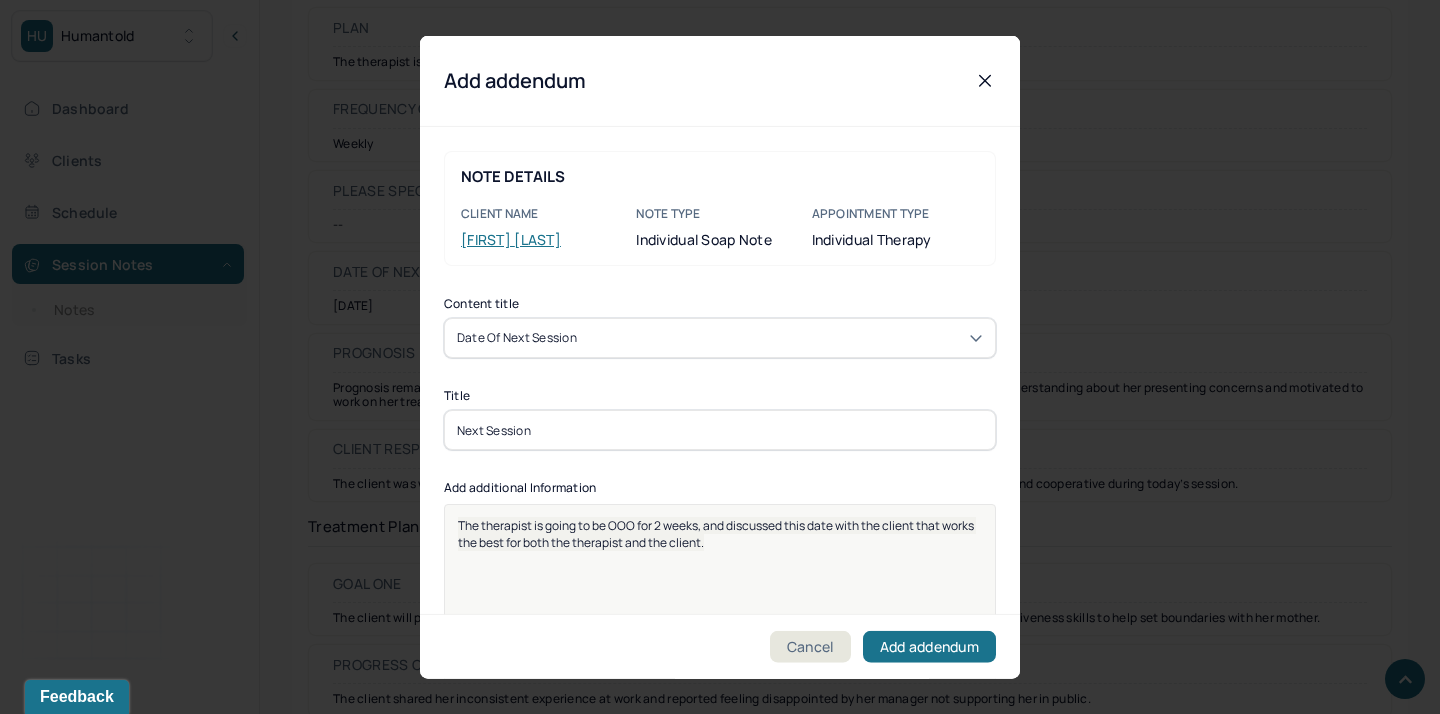 scroll, scrollTop: 25, scrollLeft: 0, axis: vertical 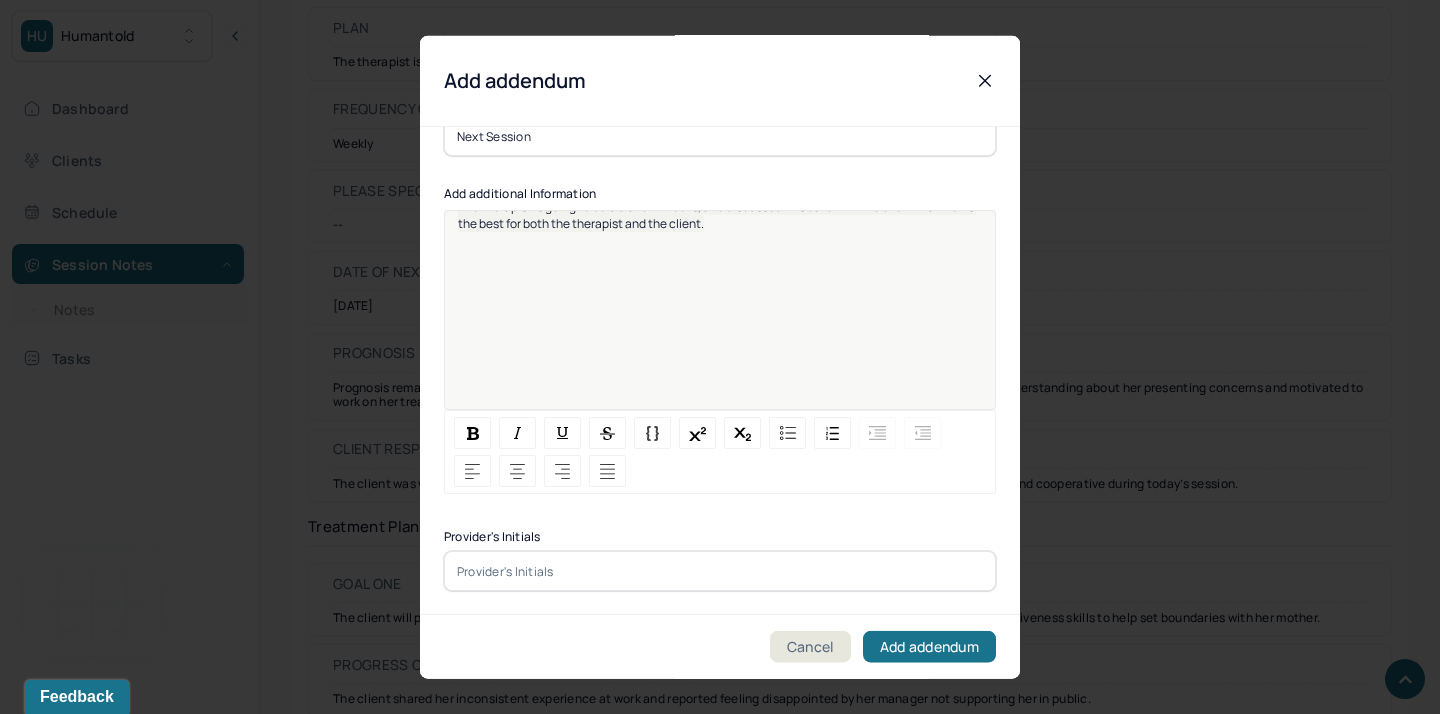 click at bounding box center [720, 571] 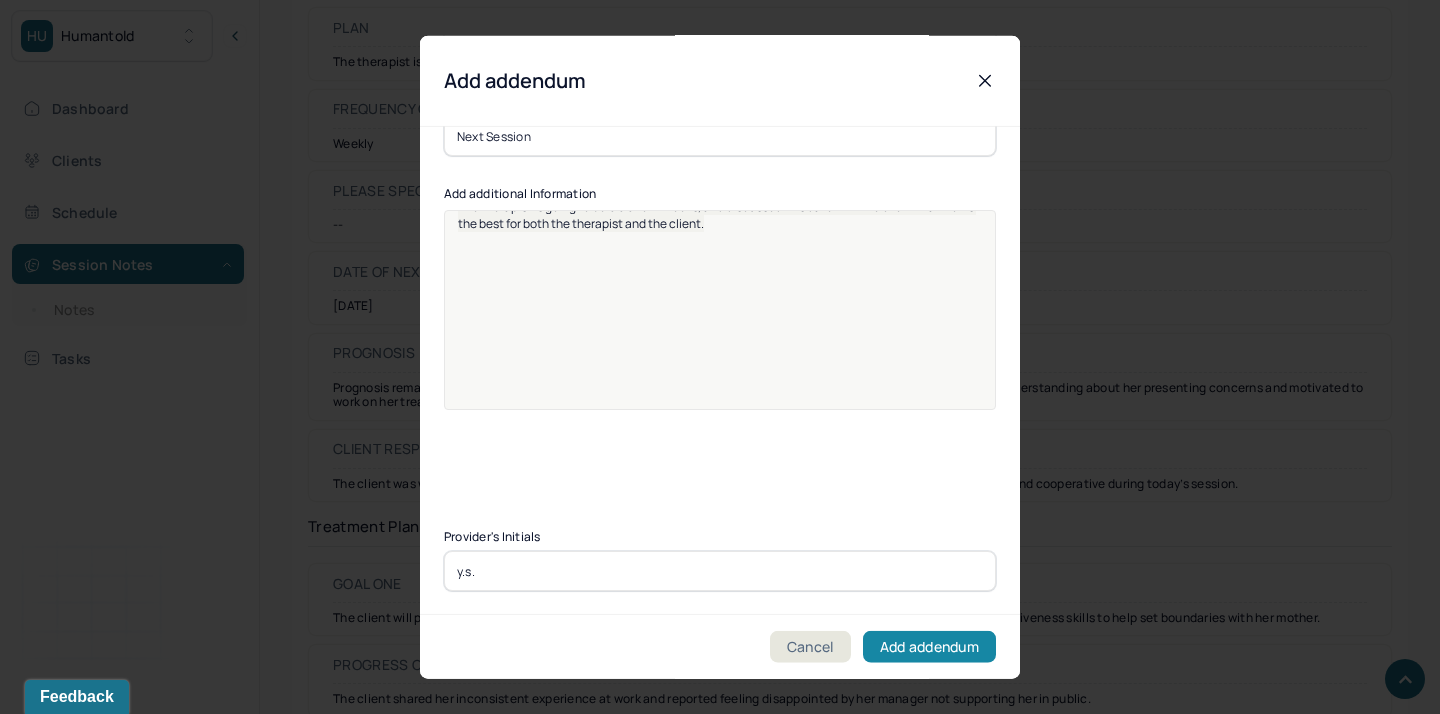 type on "y.s." 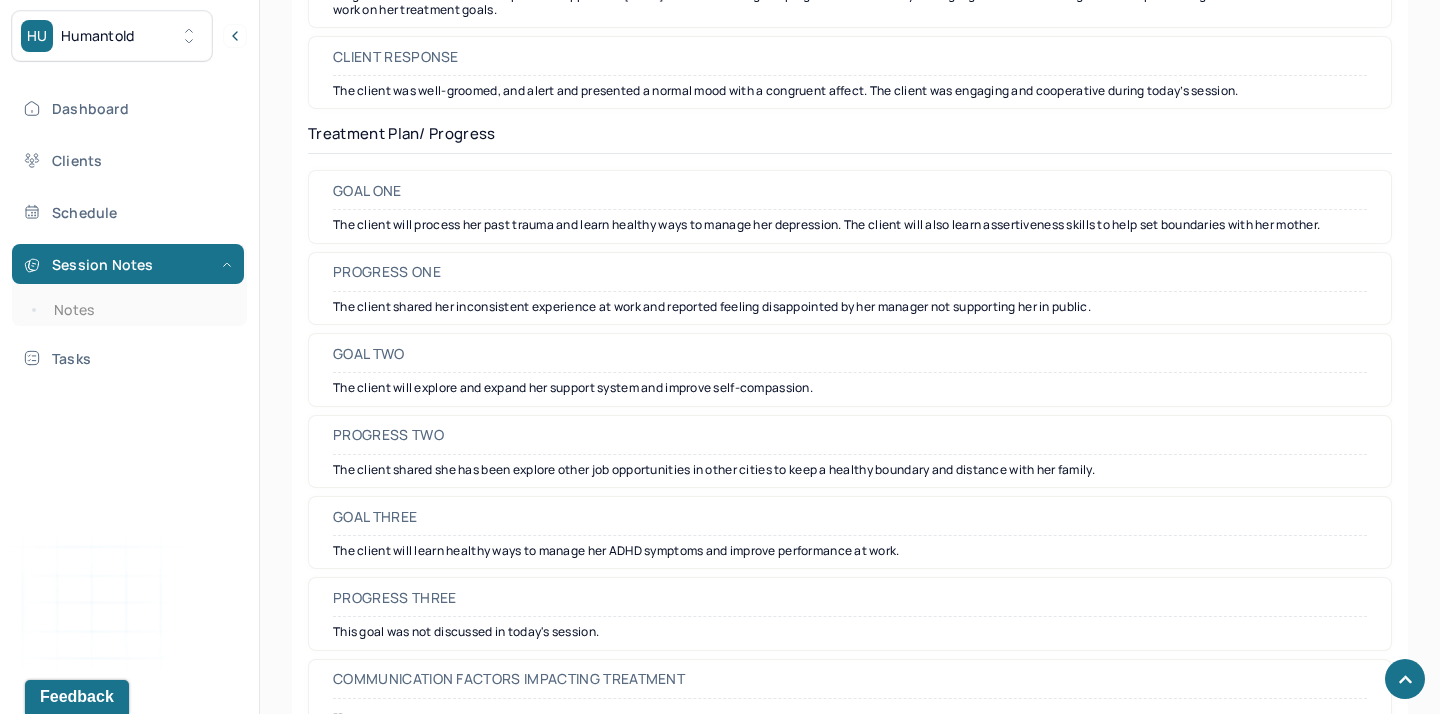 scroll, scrollTop: 2827, scrollLeft: 0, axis: vertical 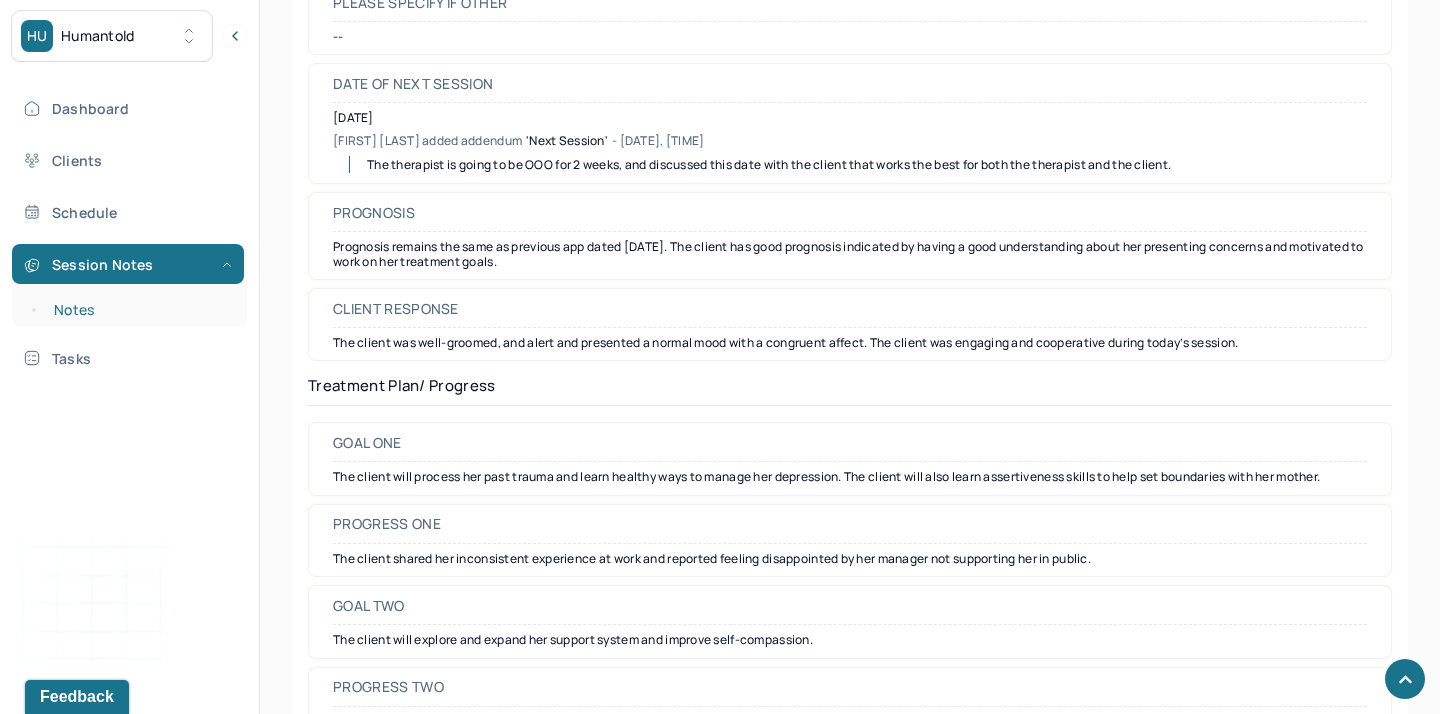 click on "Notes" at bounding box center (139, 310) 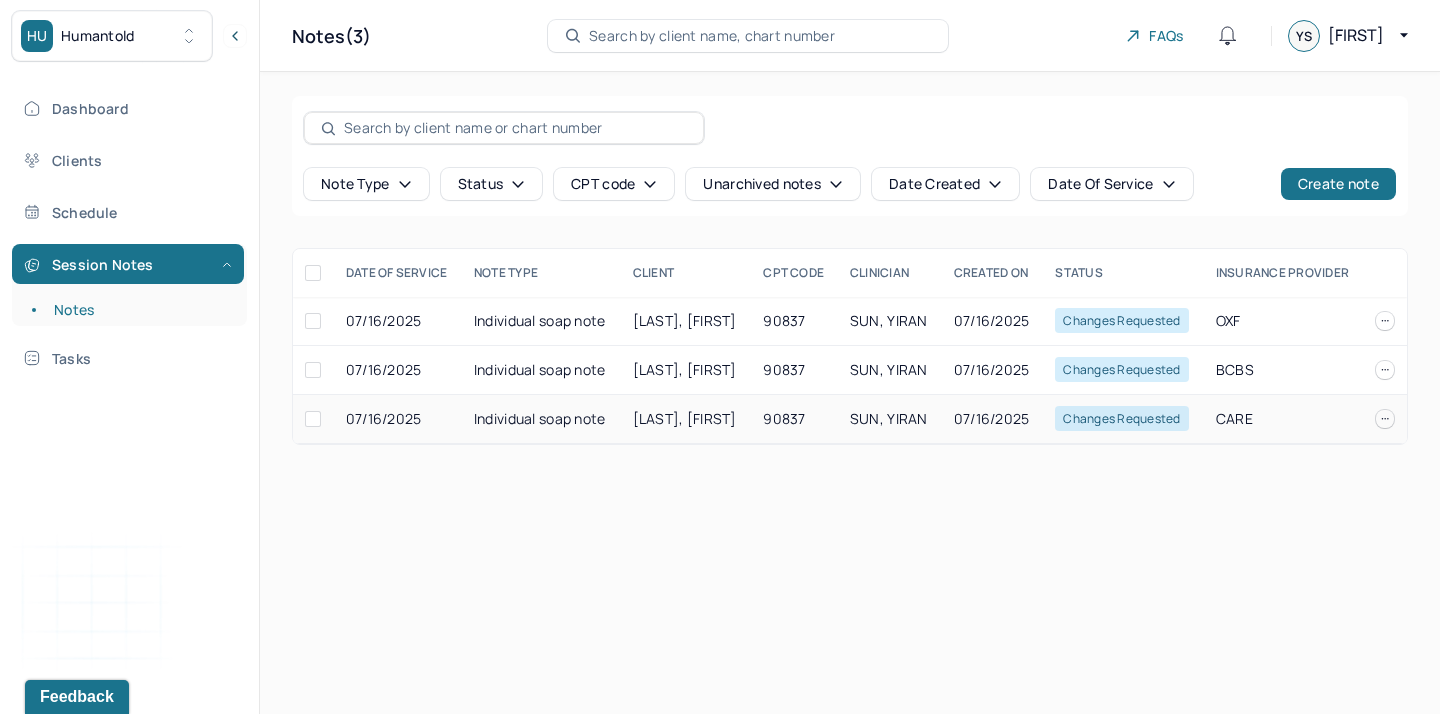 click on "[LAST], [FIRST]" at bounding box center (685, 418) 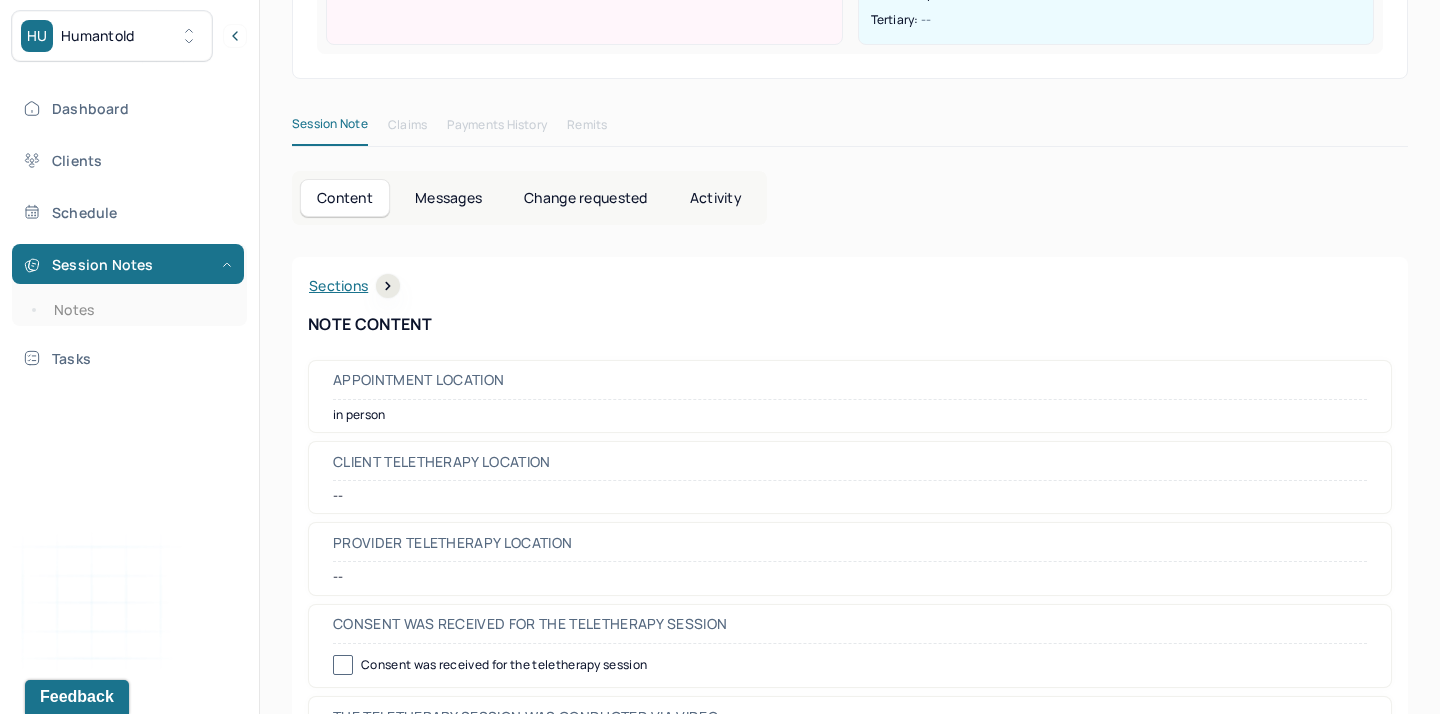 click on "Change requested" at bounding box center [585, 198] 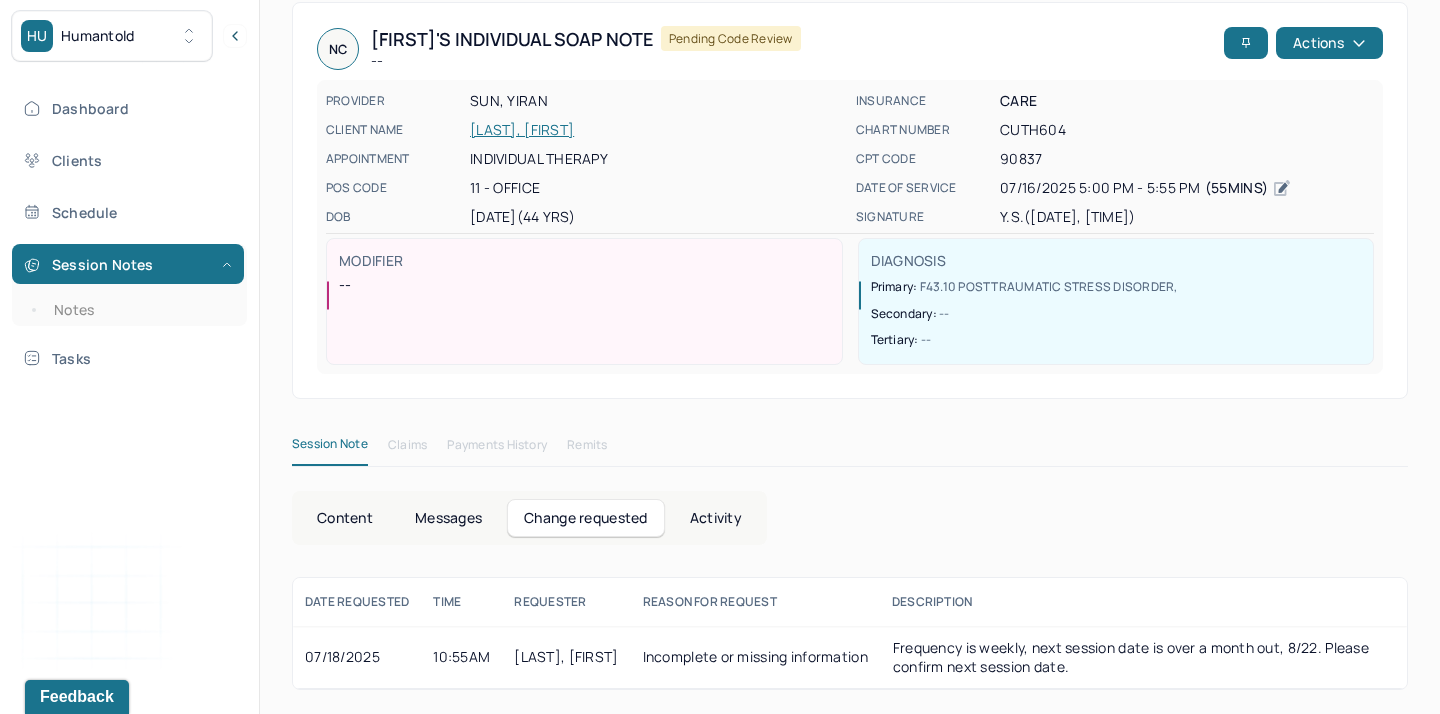 click on "Content" at bounding box center (345, 518) 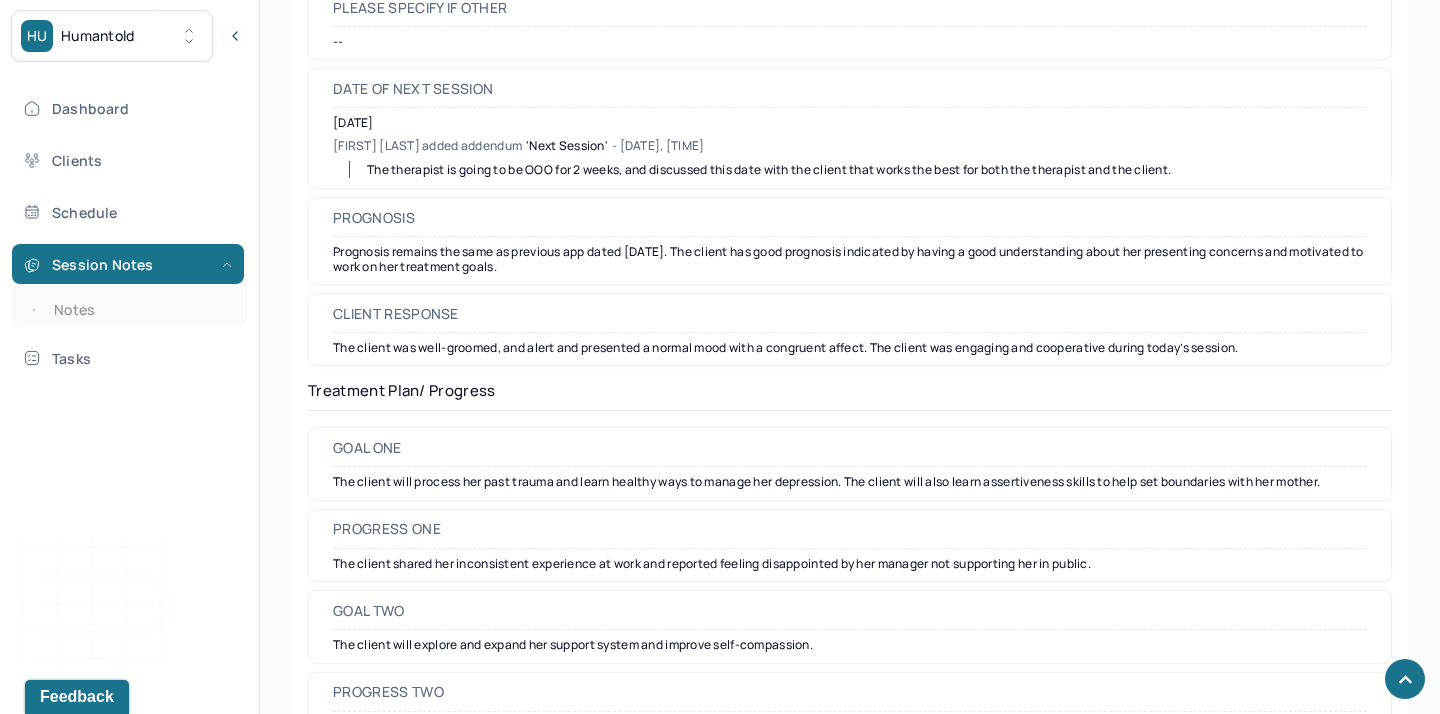 scroll, scrollTop: 2737, scrollLeft: 0, axis: vertical 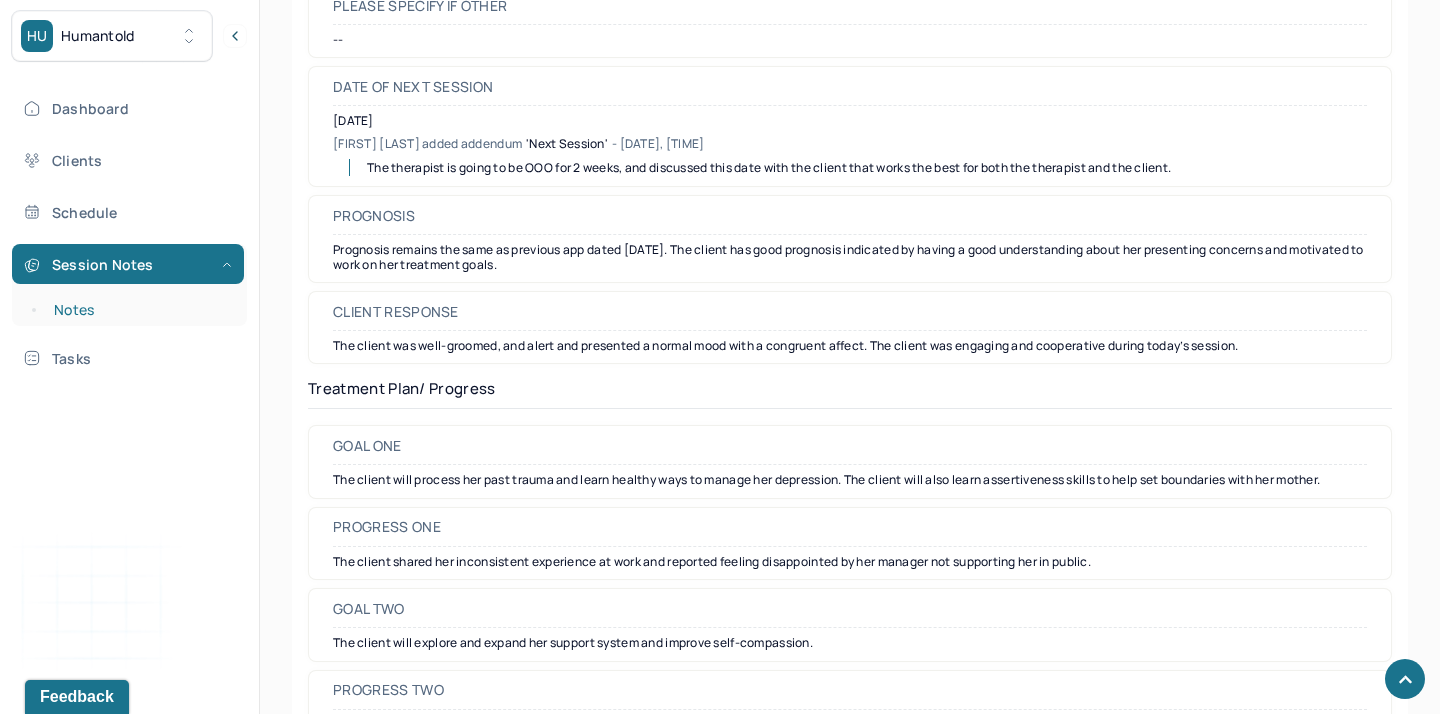 click on "Notes" at bounding box center [139, 310] 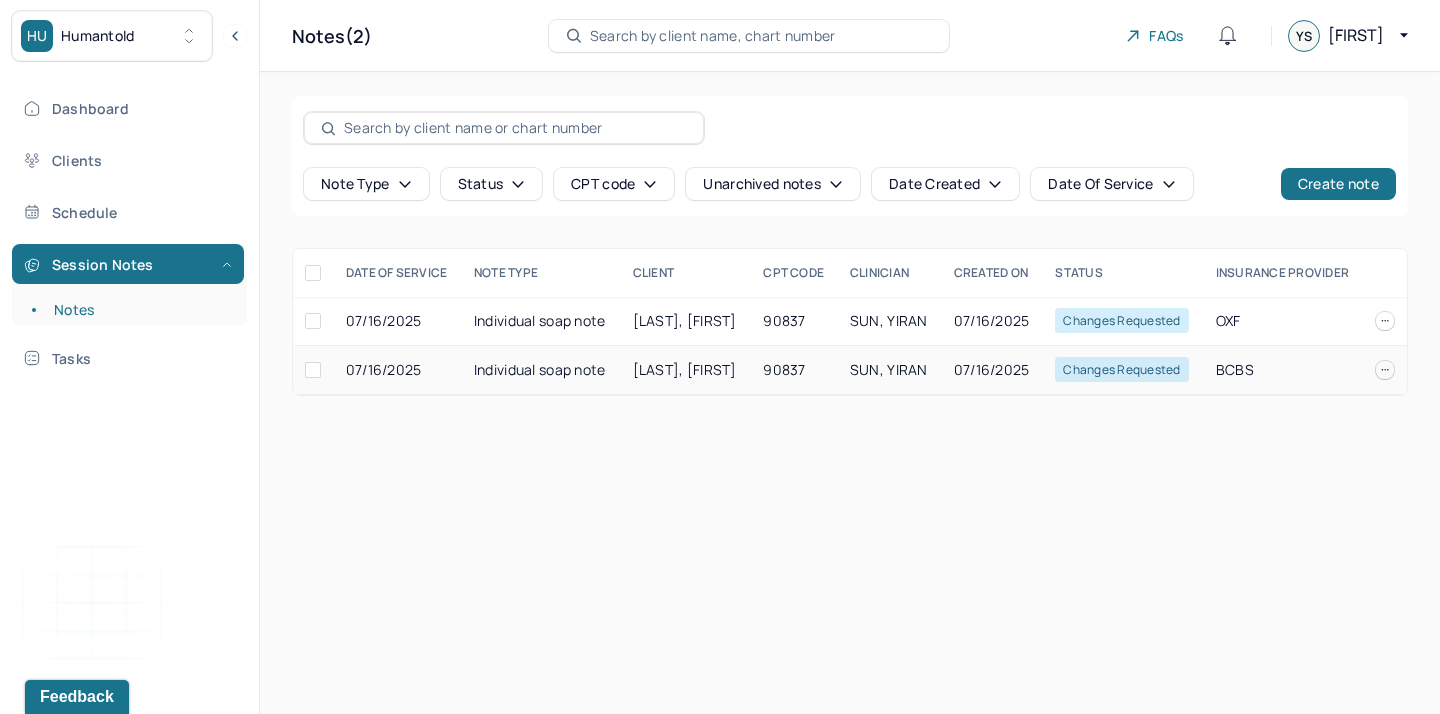 click on "[LAST], [FIRST]" at bounding box center (685, 369) 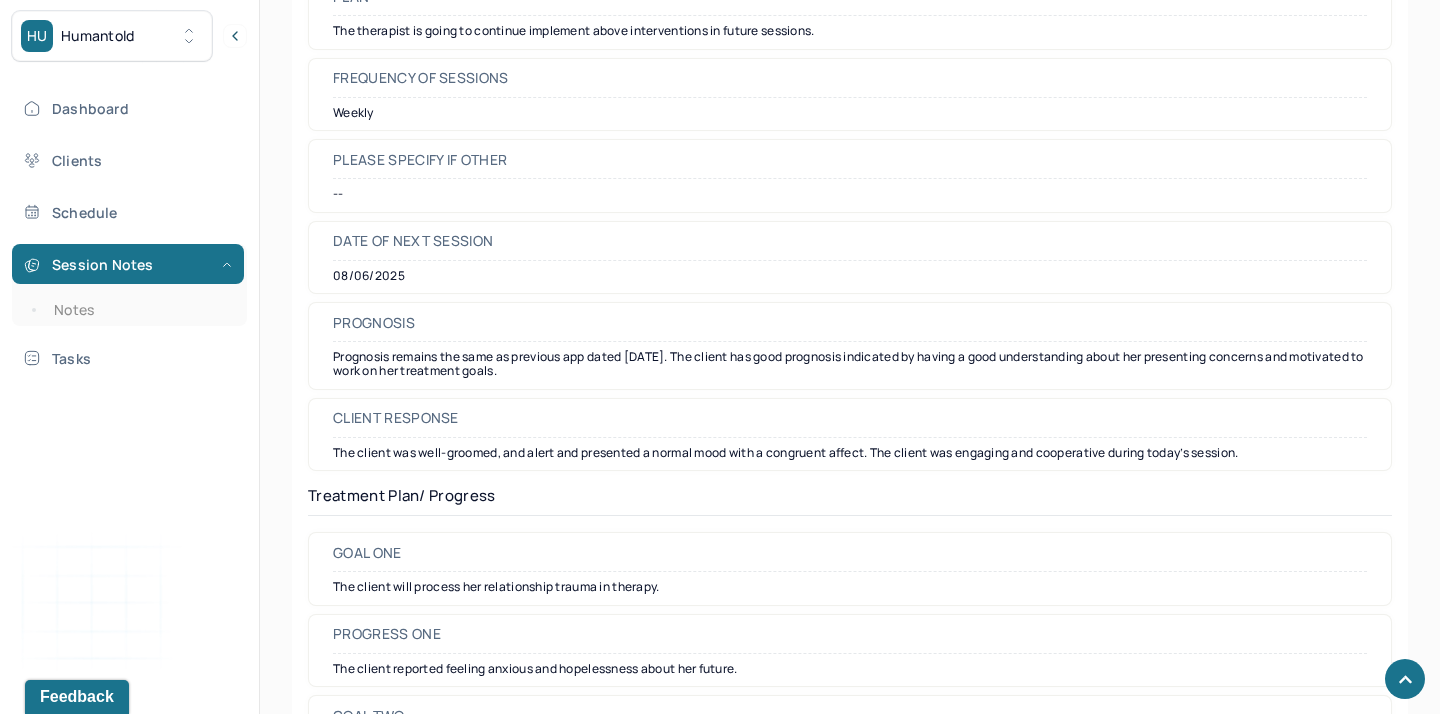 scroll, scrollTop: 2473, scrollLeft: 0, axis: vertical 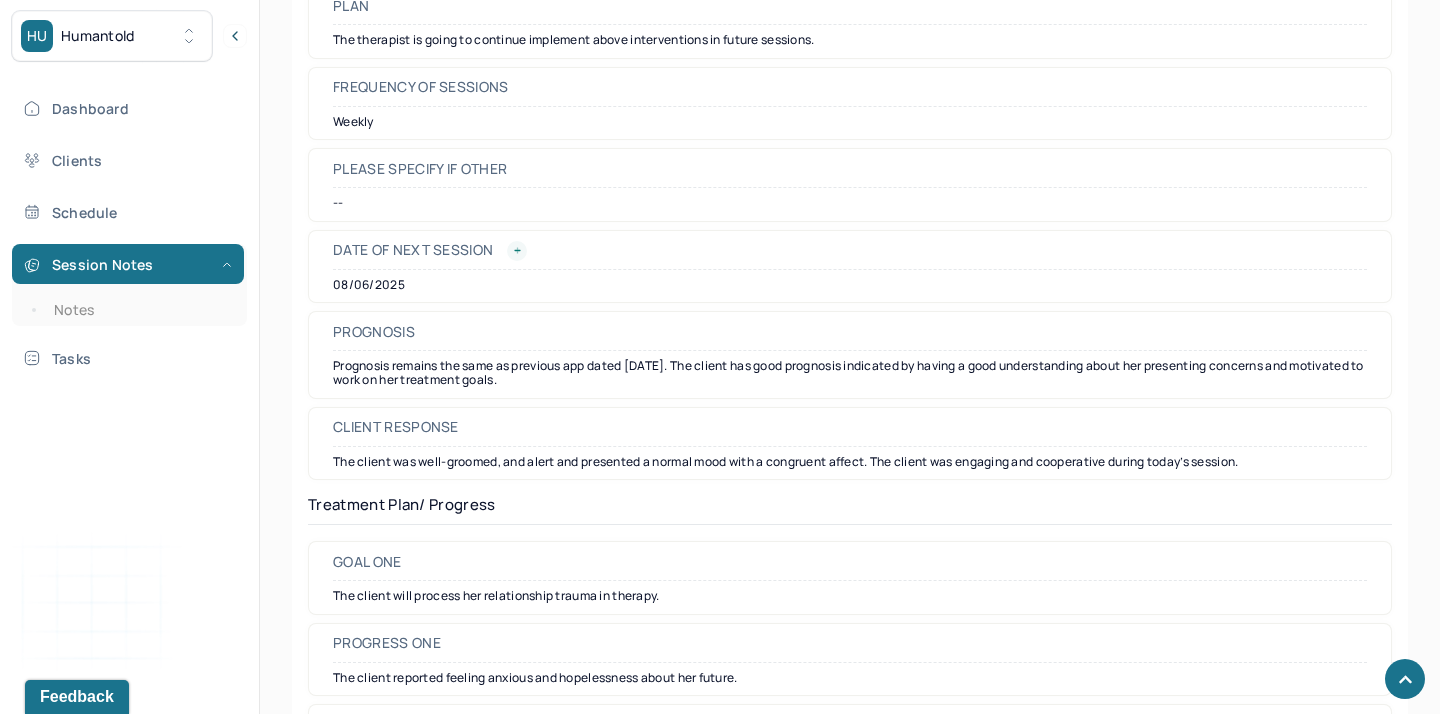 click 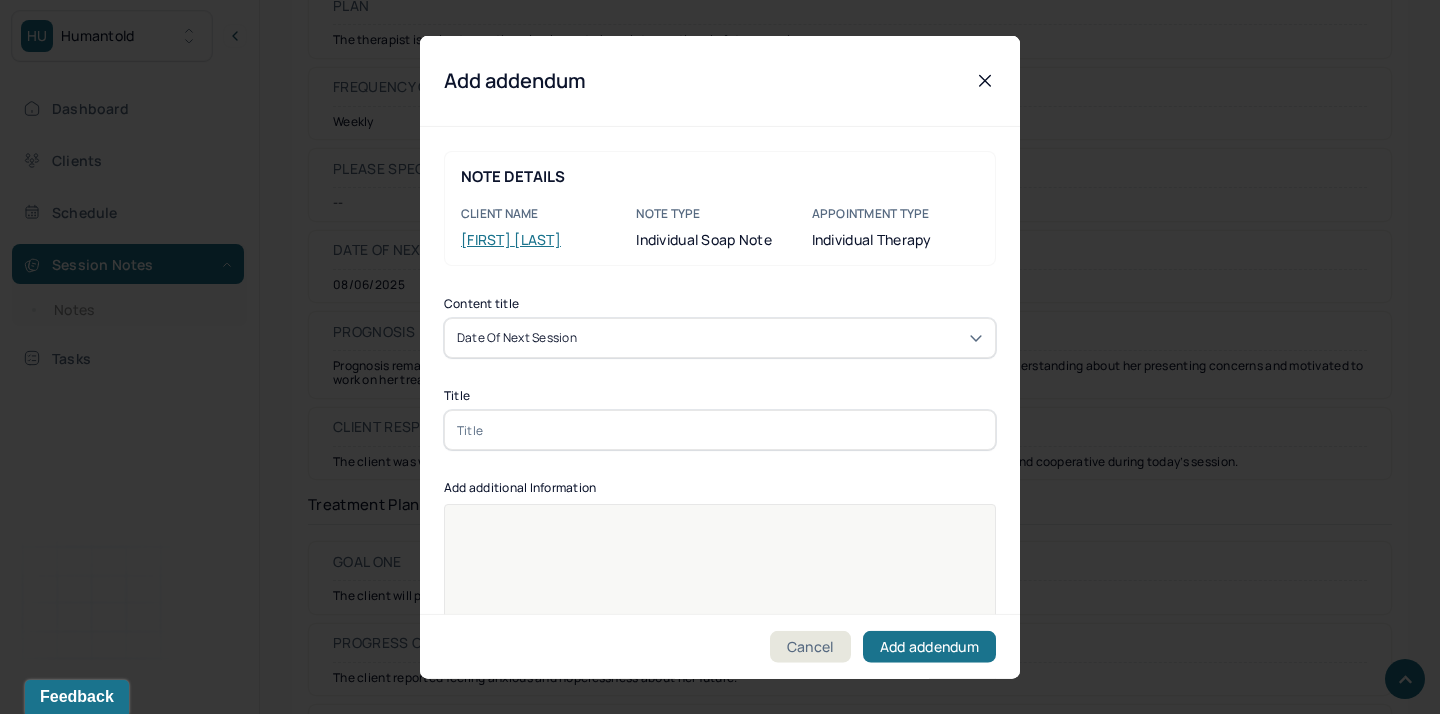 click at bounding box center [720, 430] 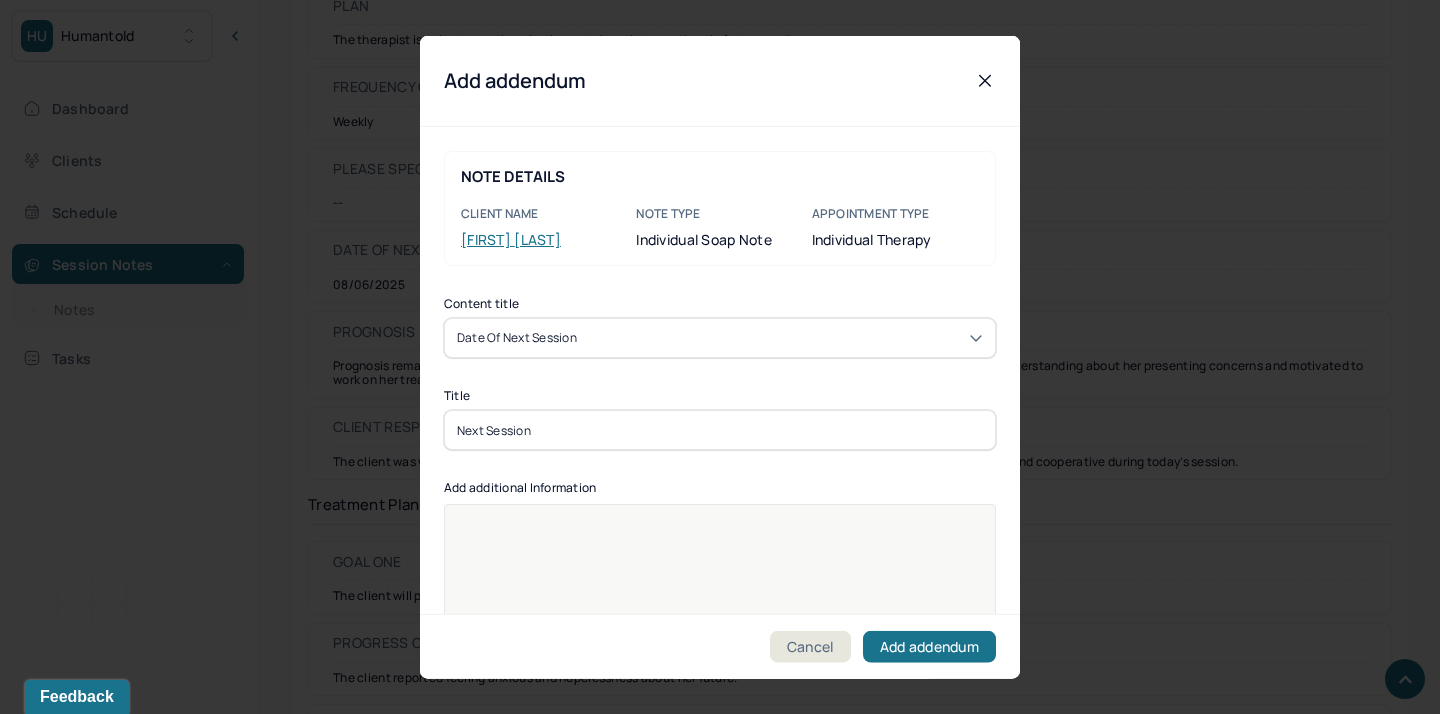 type on "Next Session" 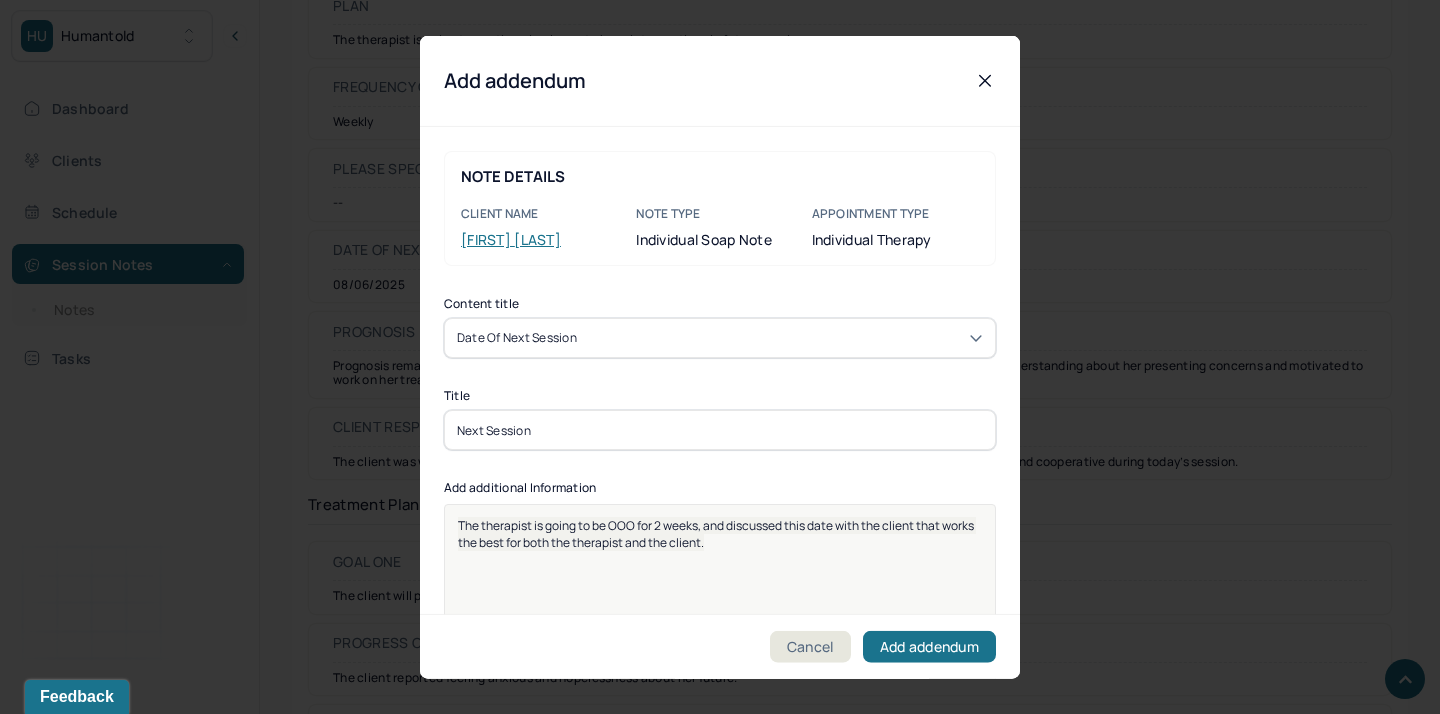 scroll, scrollTop: 294, scrollLeft: 0, axis: vertical 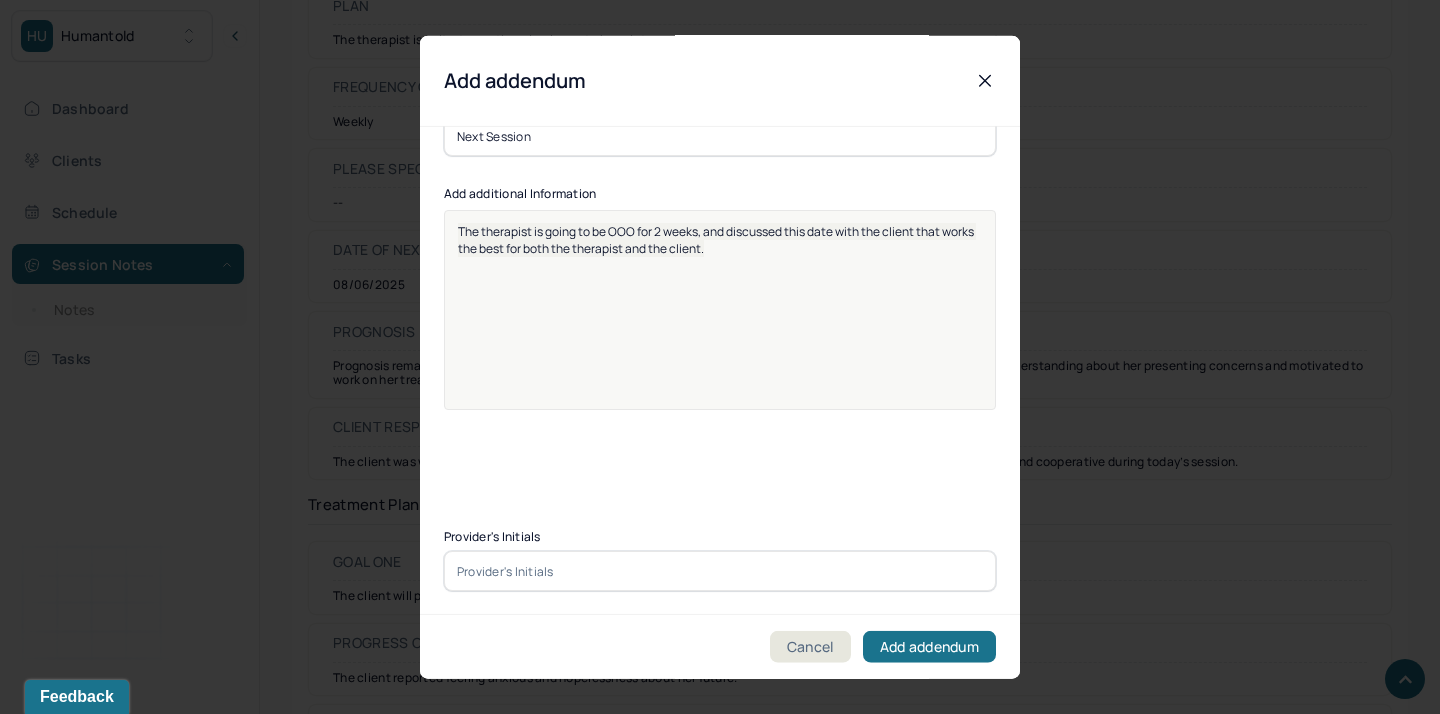 click at bounding box center (720, 571) 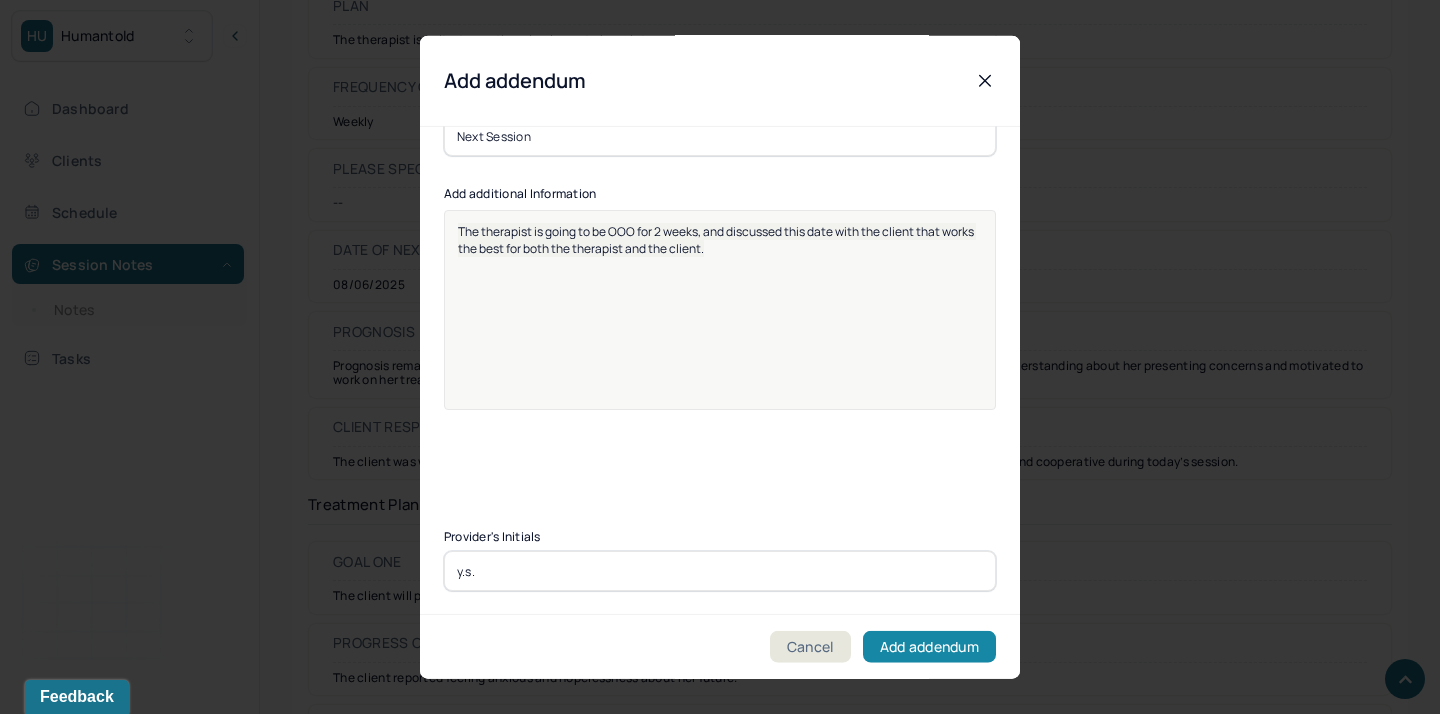 type on "y.s." 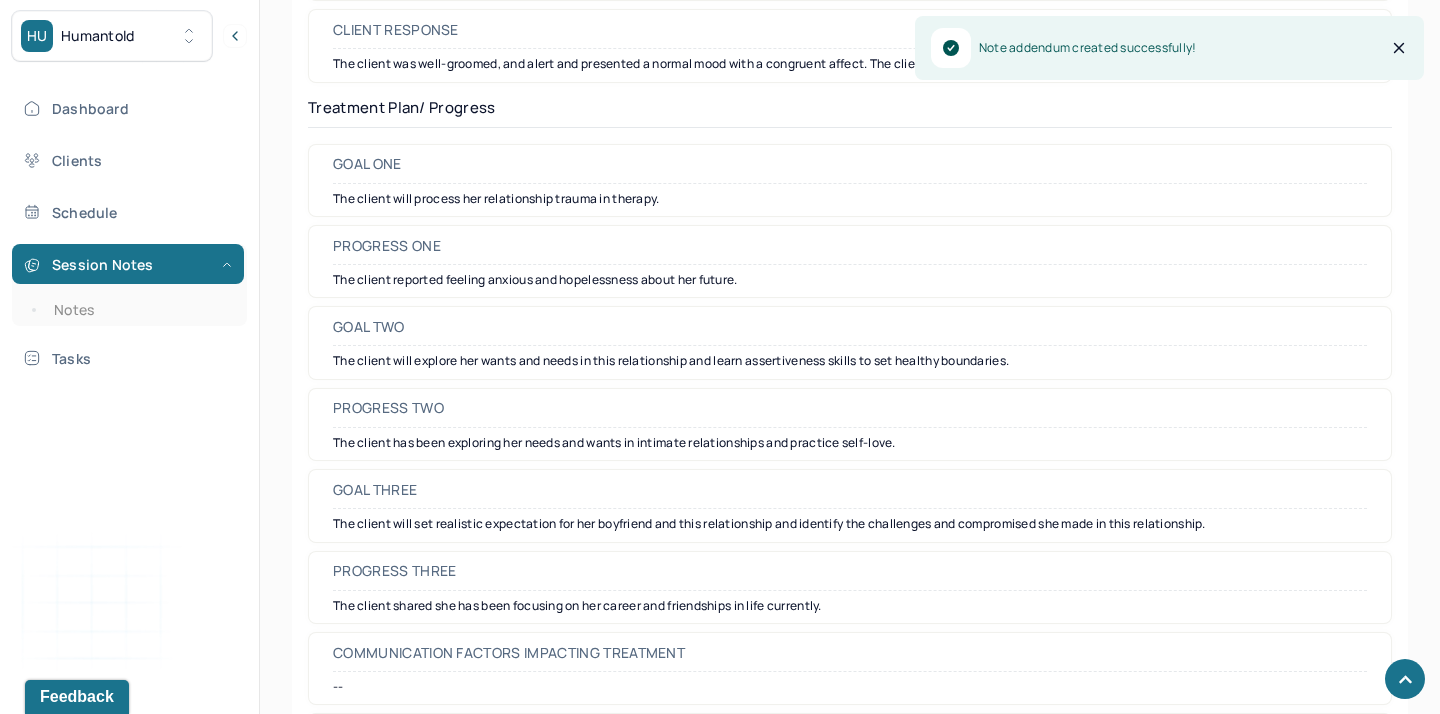 scroll, scrollTop: 3120, scrollLeft: 0, axis: vertical 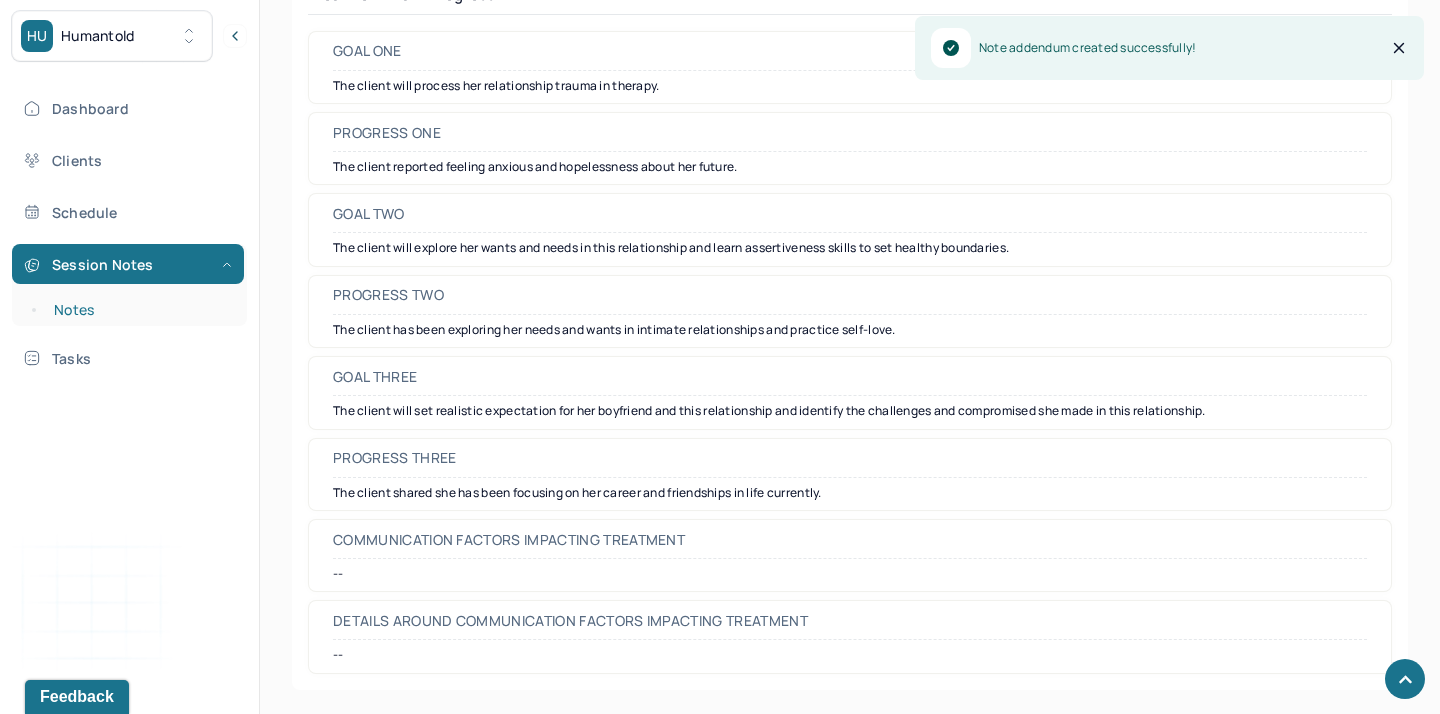 click on "Notes" at bounding box center [139, 310] 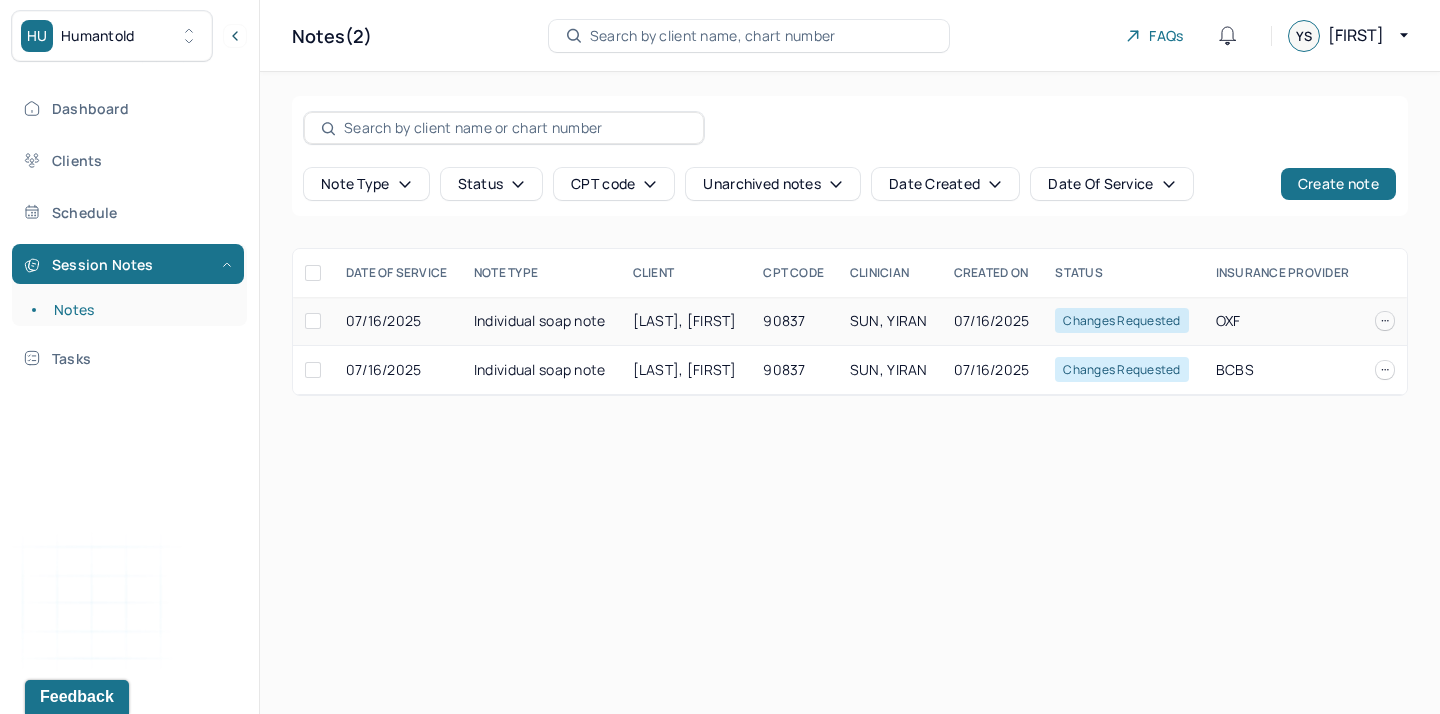click on "Individual soap note" at bounding box center [541, 321] 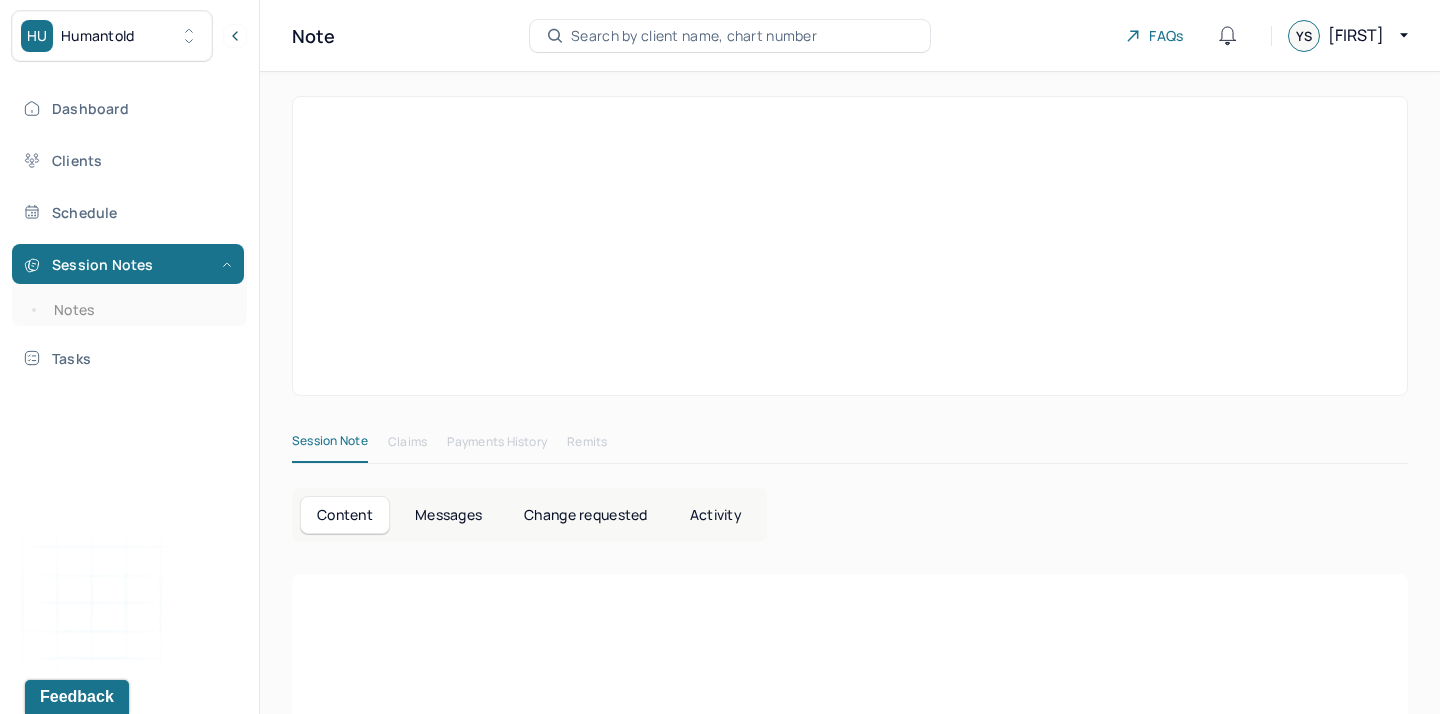 click on "Change requested" at bounding box center [585, 515] 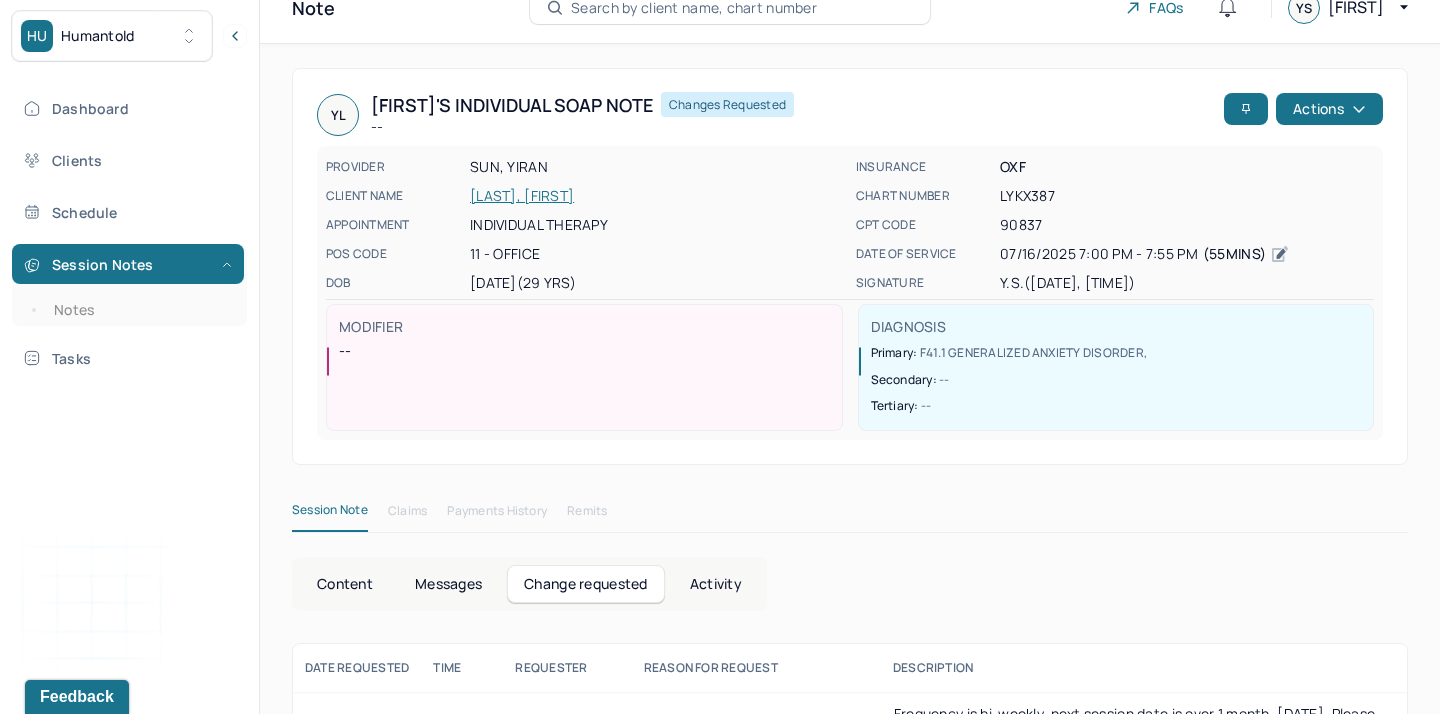 scroll, scrollTop: 30, scrollLeft: 0, axis: vertical 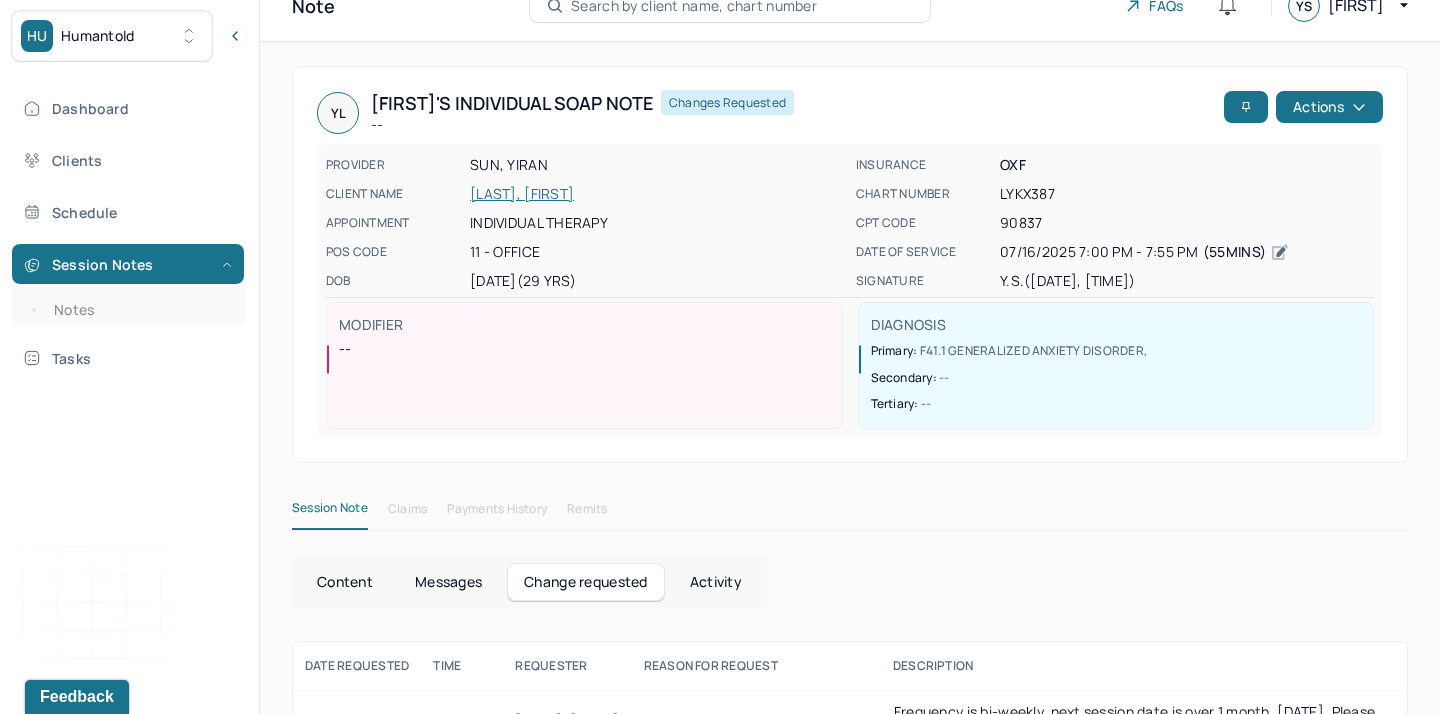 click on "Session Note" at bounding box center [330, 512] 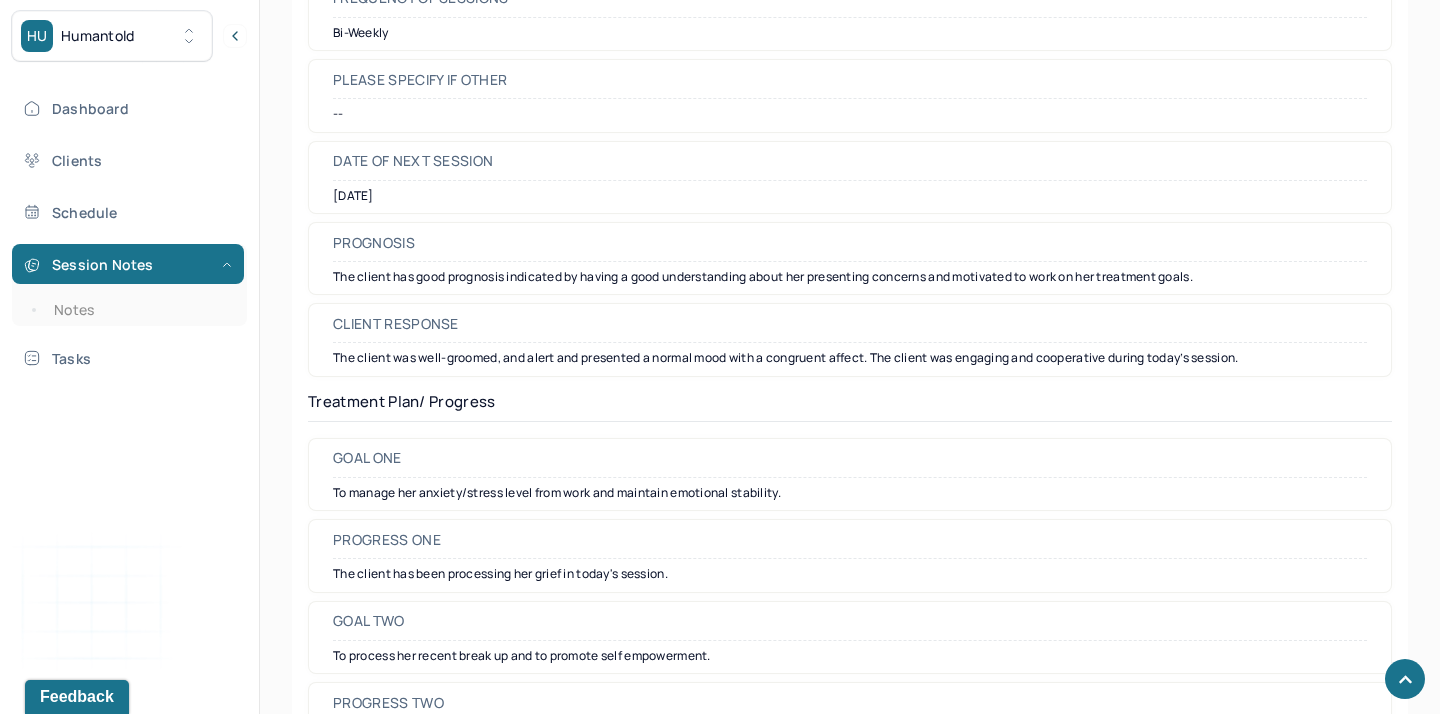 scroll, scrollTop: 2605, scrollLeft: 0, axis: vertical 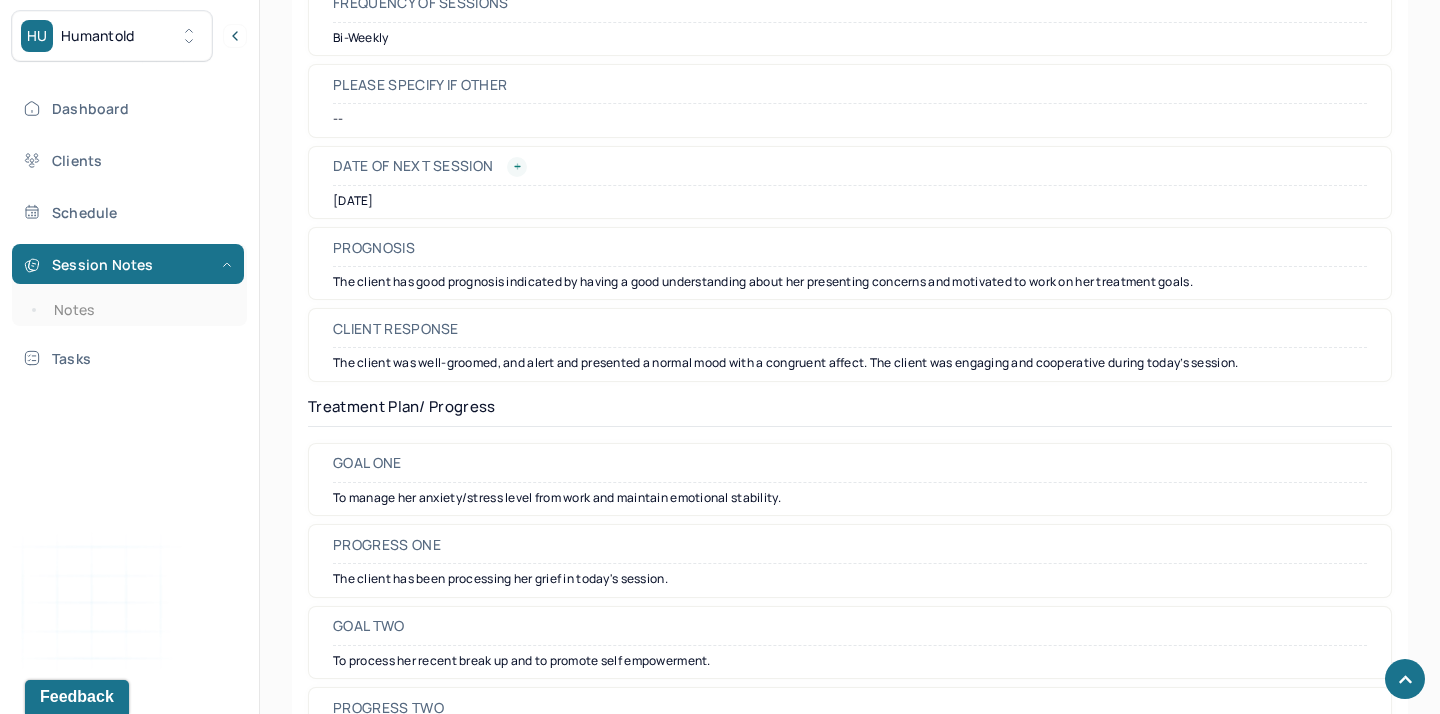 click at bounding box center [517, 167] 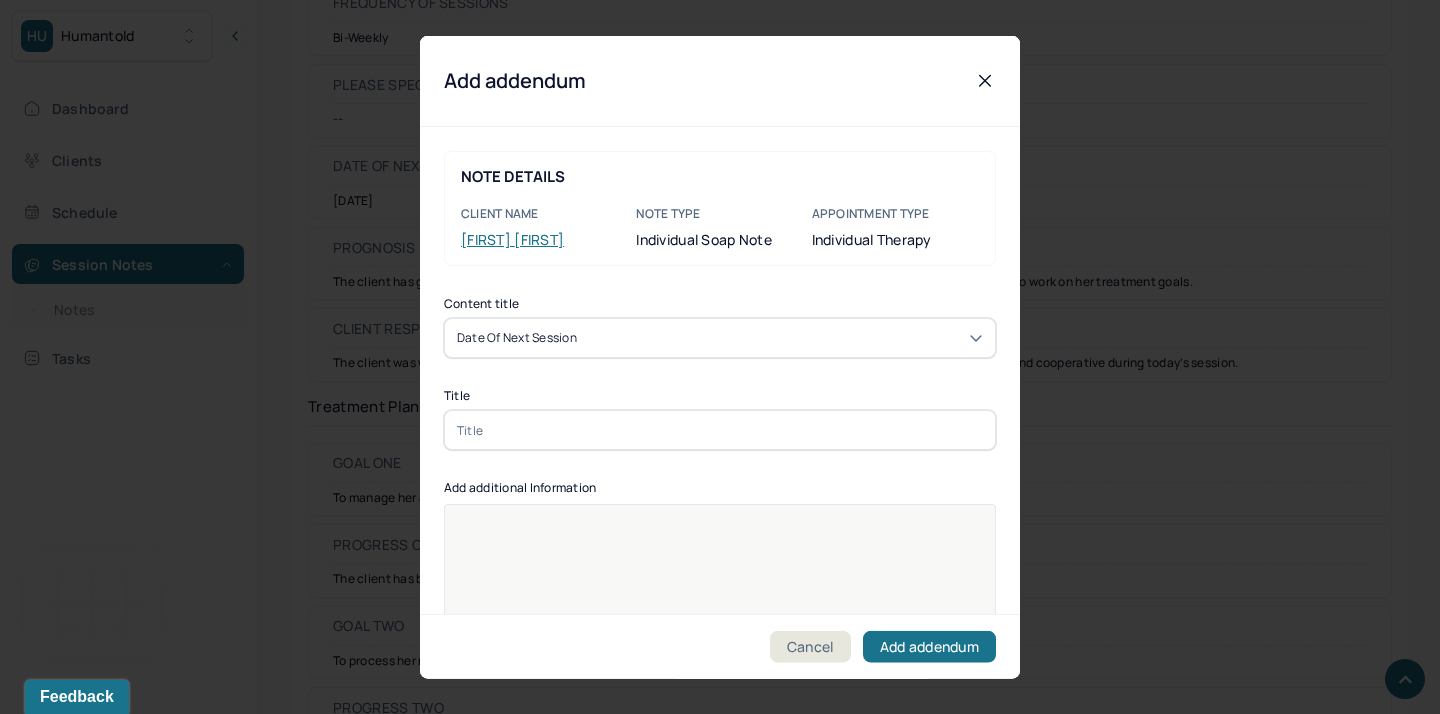 click at bounding box center (720, 430) 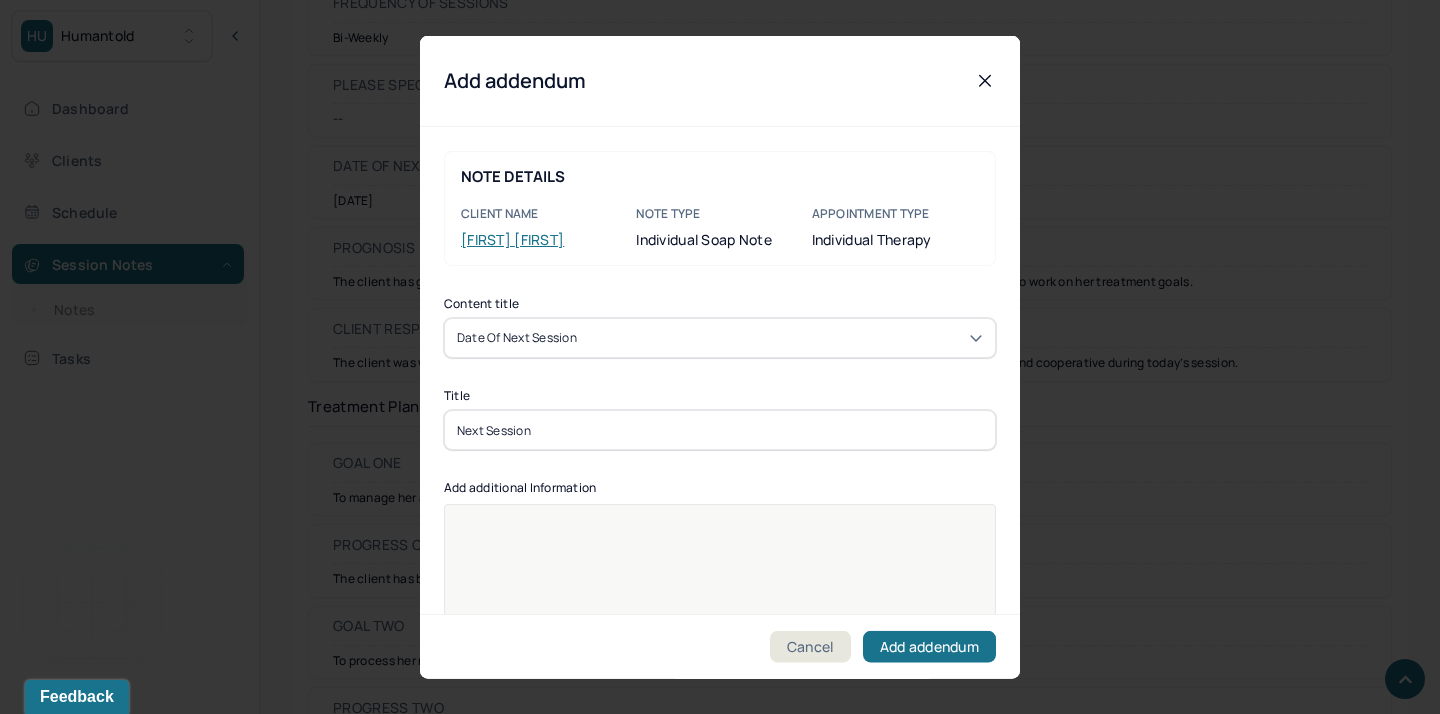 type on "Next Session" 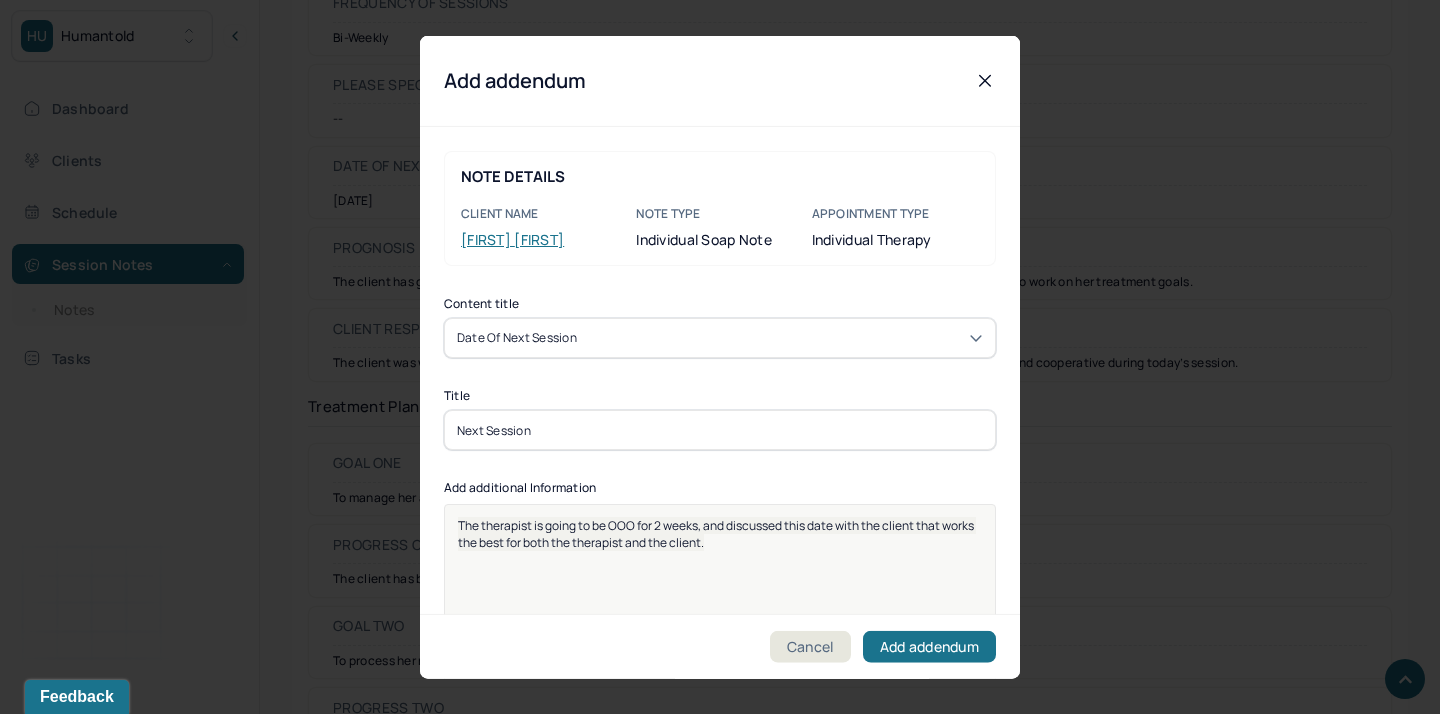 scroll, scrollTop: 25, scrollLeft: 0, axis: vertical 